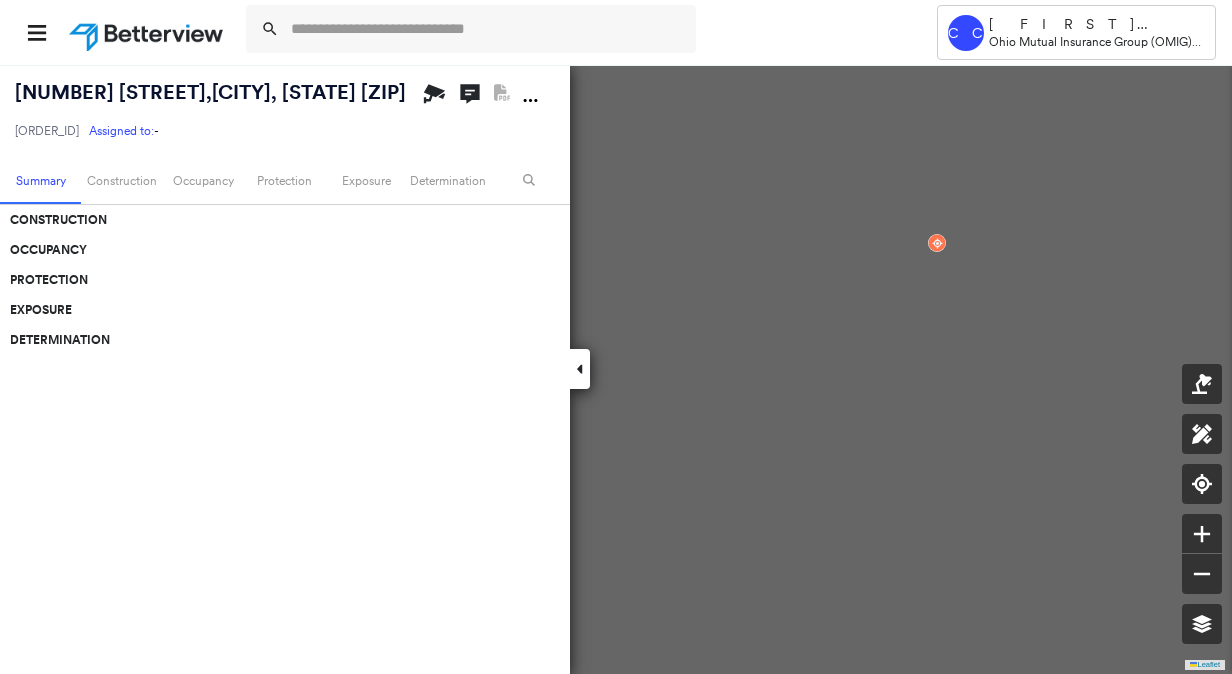 scroll, scrollTop: 0, scrollLeft: 0, axis: both 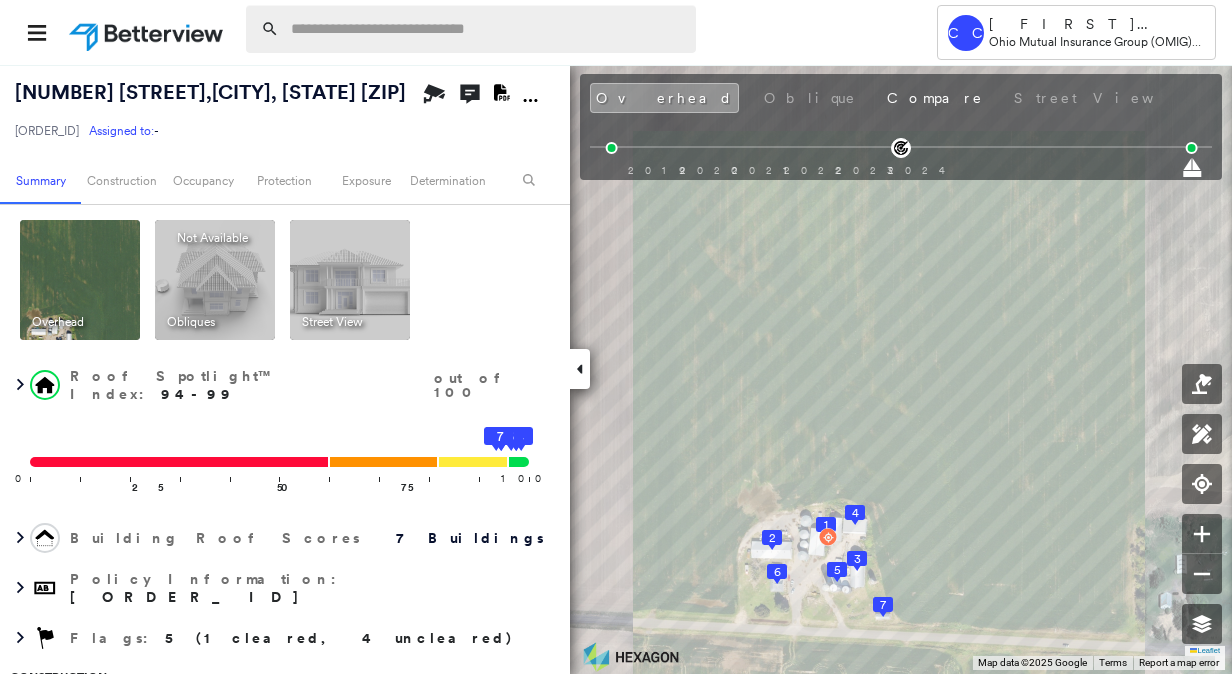click at bounding box center (487, 29) 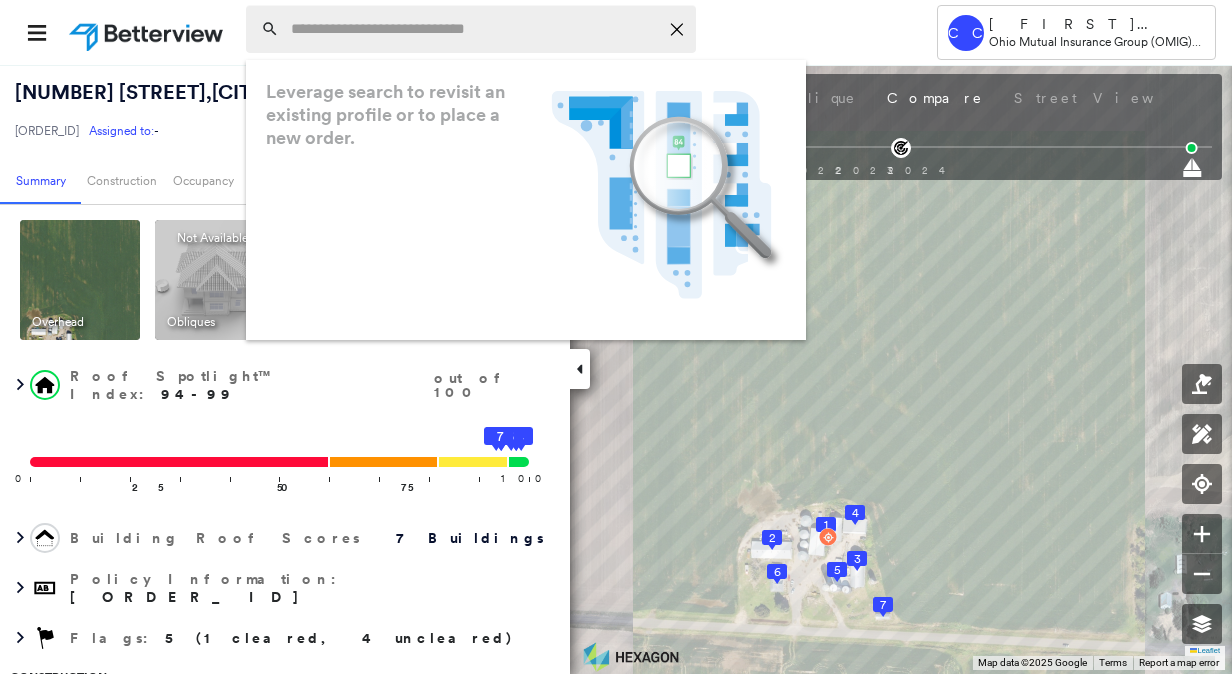 paste on "**********" 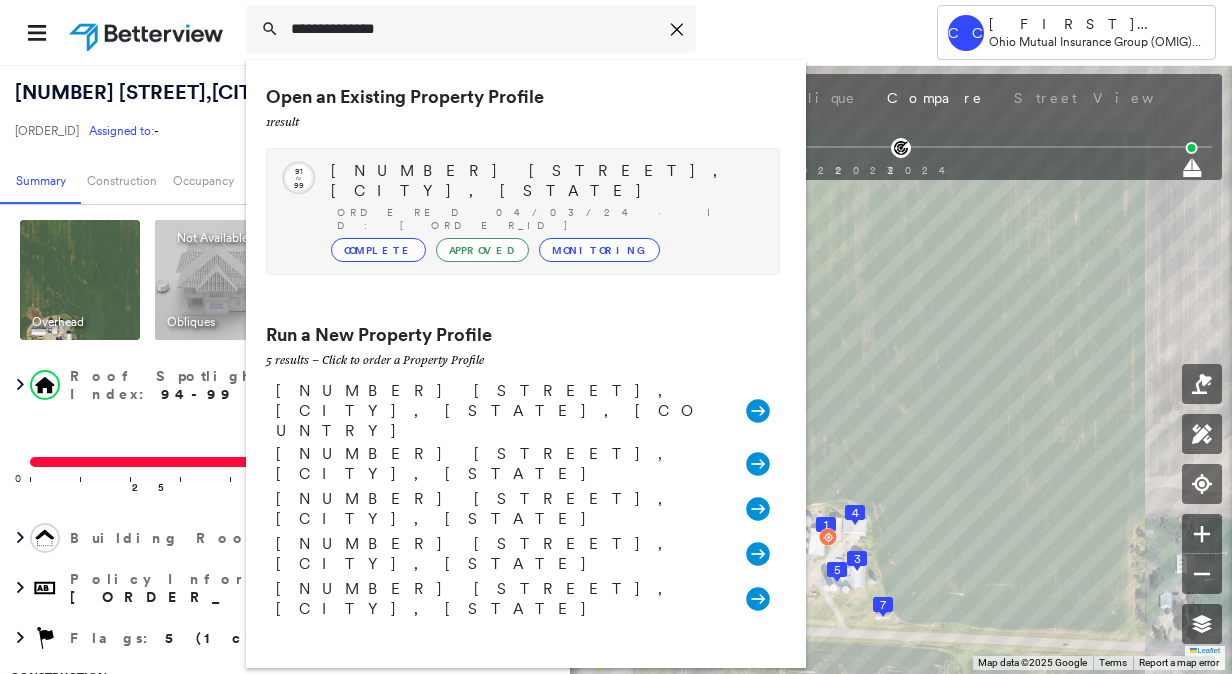 type on "**********" 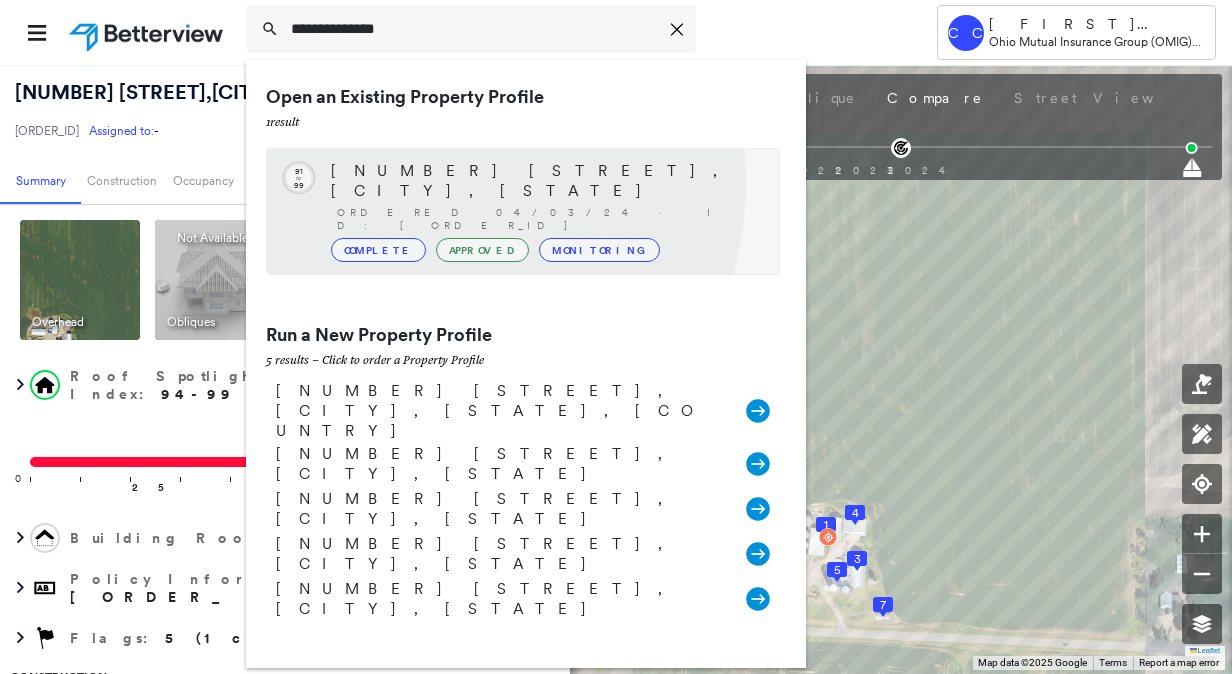 click on "[NUMBER] [STREET], [CITY], [STATE] Ordered 04/03/24 · ID: [ORDER_ID] Complete Approved Monitoring" at bounding box center [545, 211] 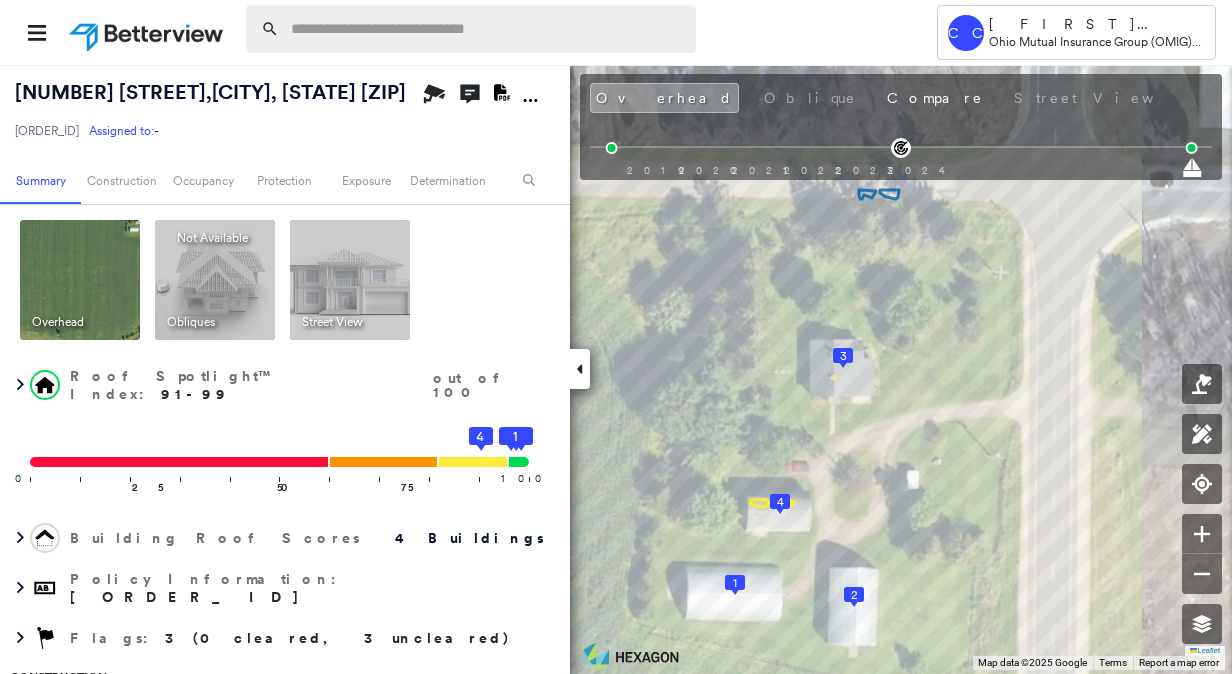 click at bounding box center [487, 29] 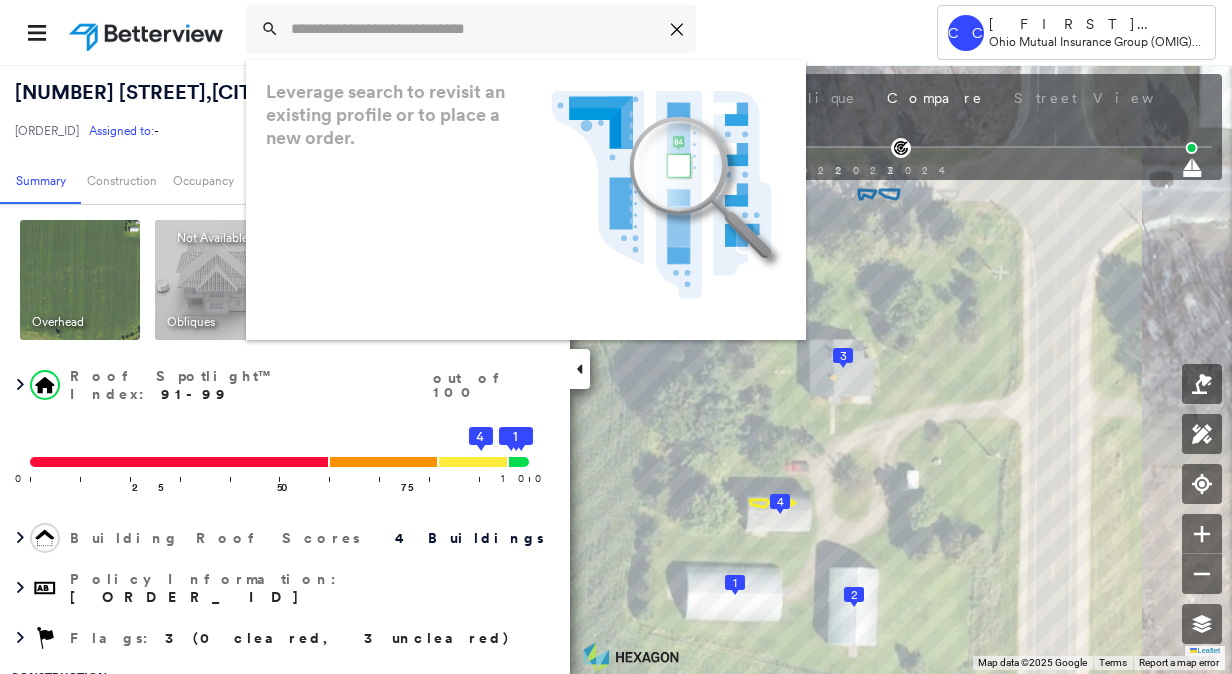 paste on "**********" 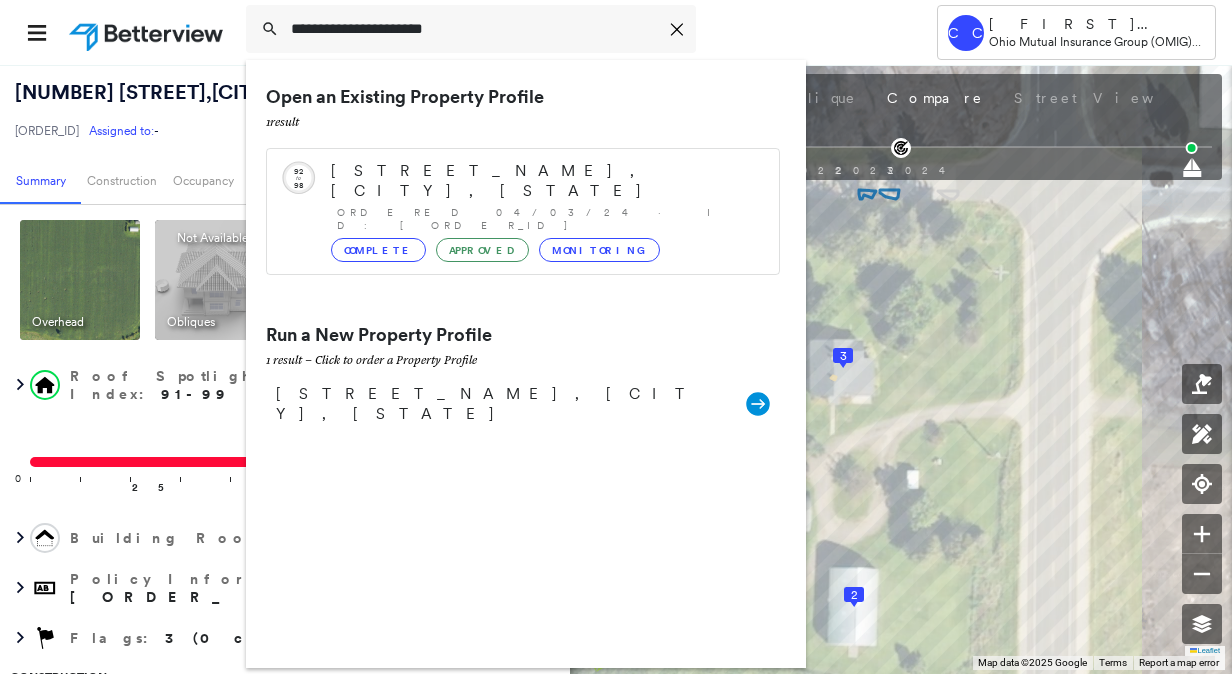 type on "**********" 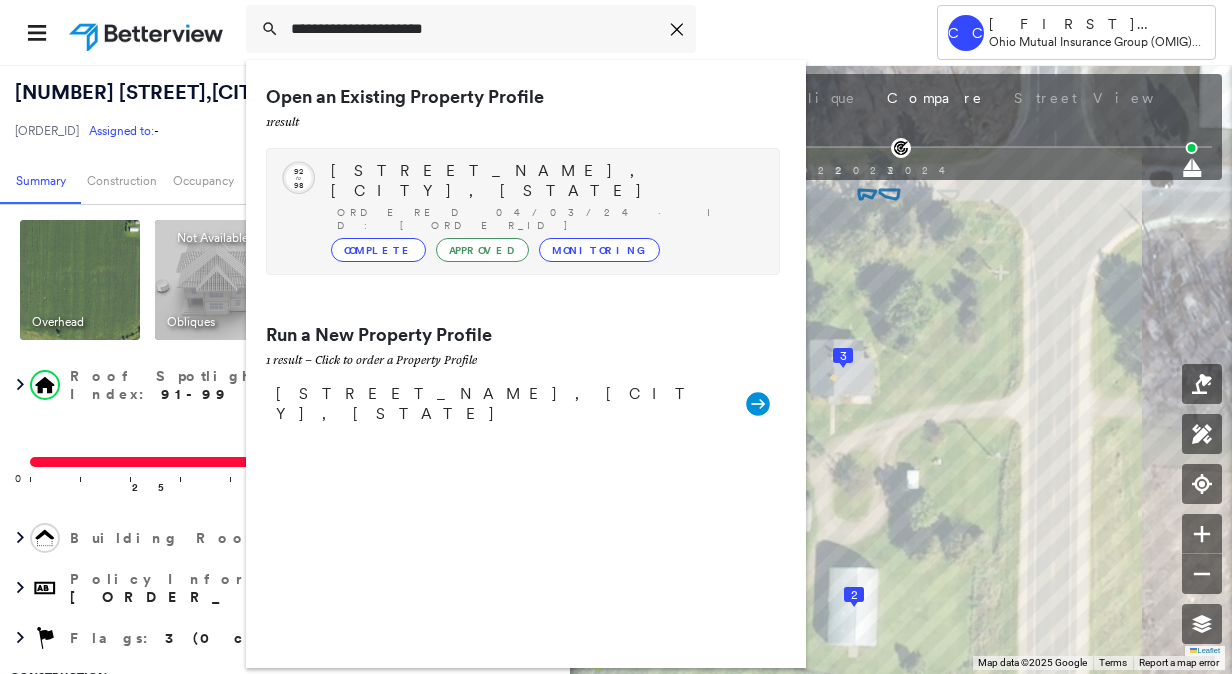 click on "[STREET_NAME], [CITY], [STATE]" at bounding box center [545, 181] 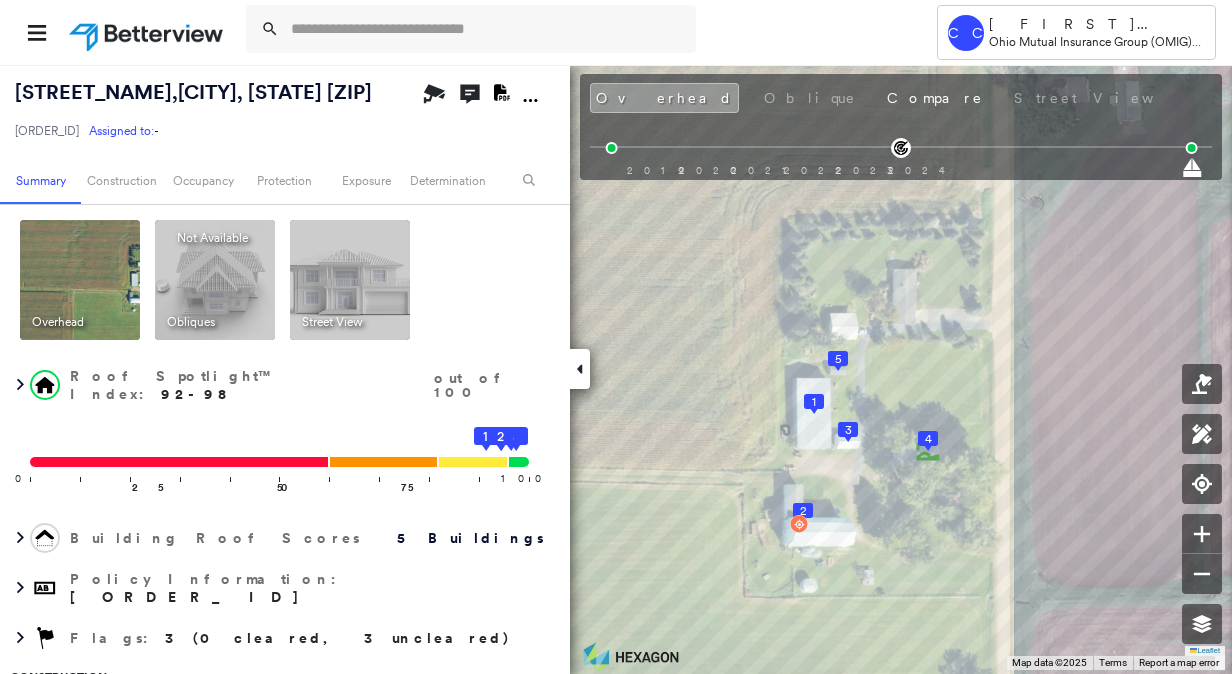 click on "[STREET_NAME], [CITY], [STATE]" at bounding box center (193, 92) 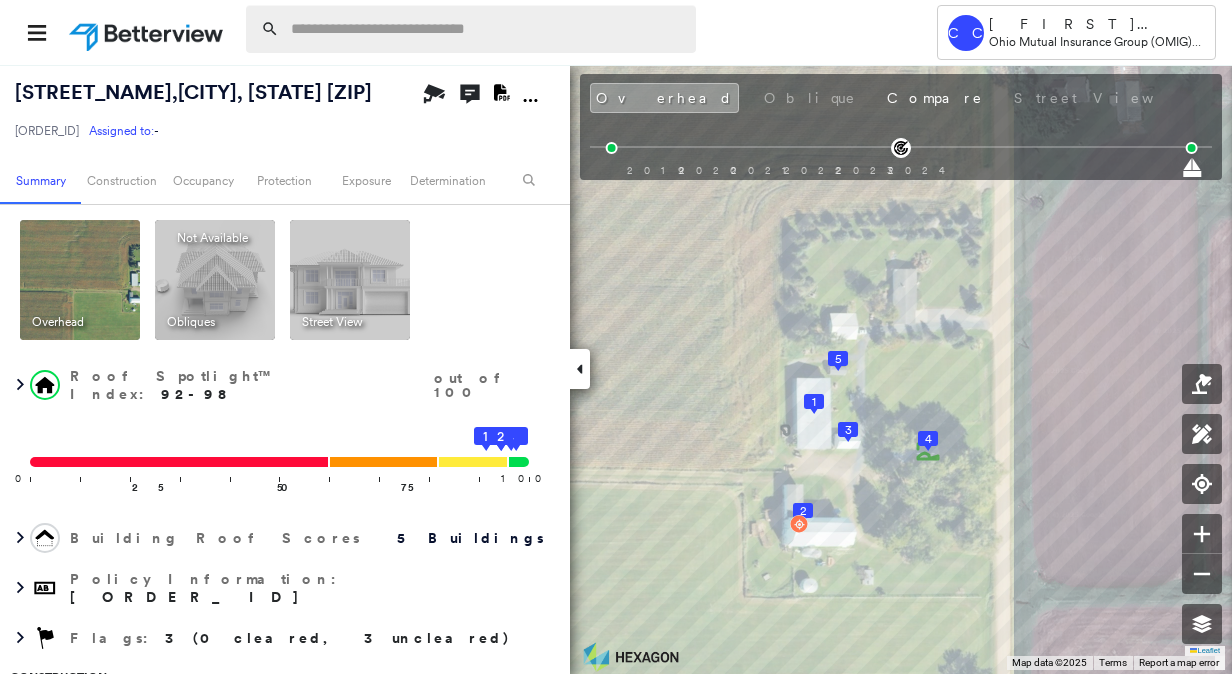 click at bounding box center (487, 29) 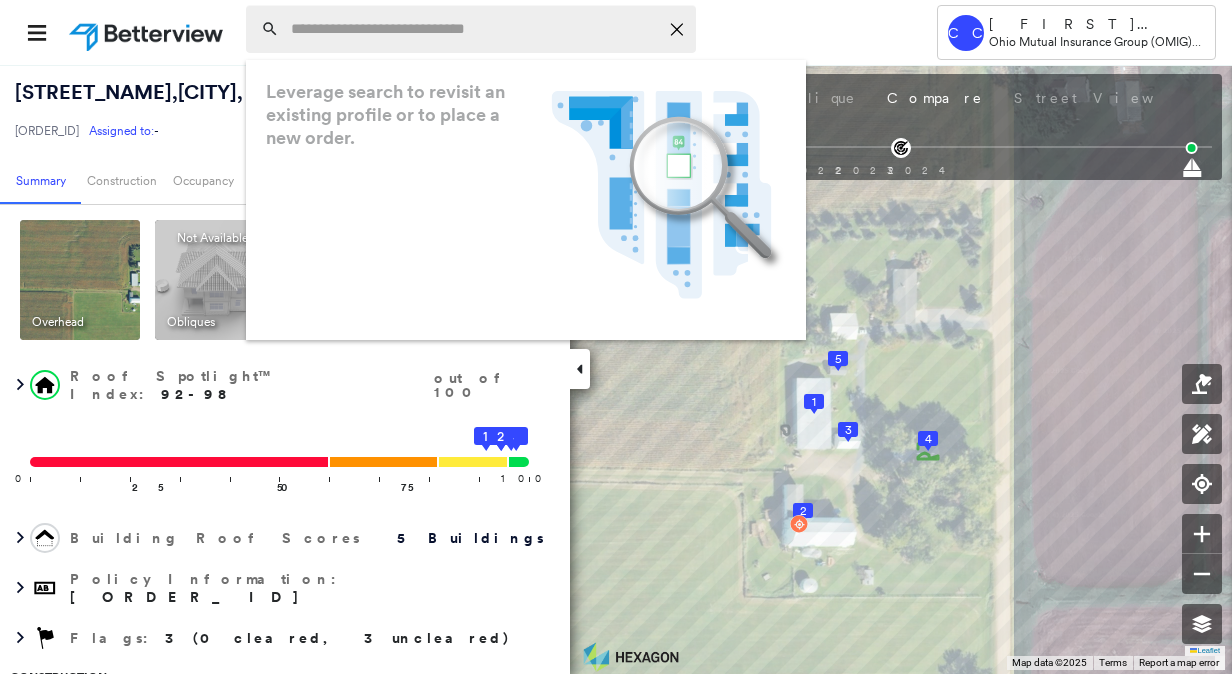 paste on "**********" 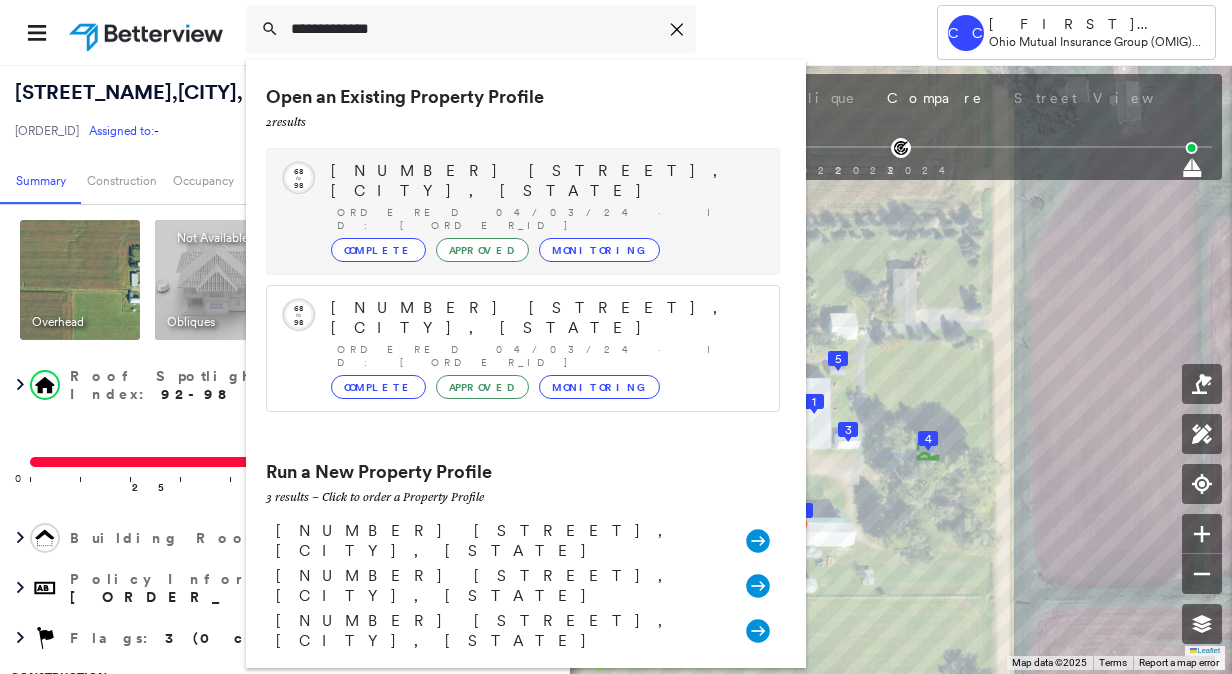 type on "**********" 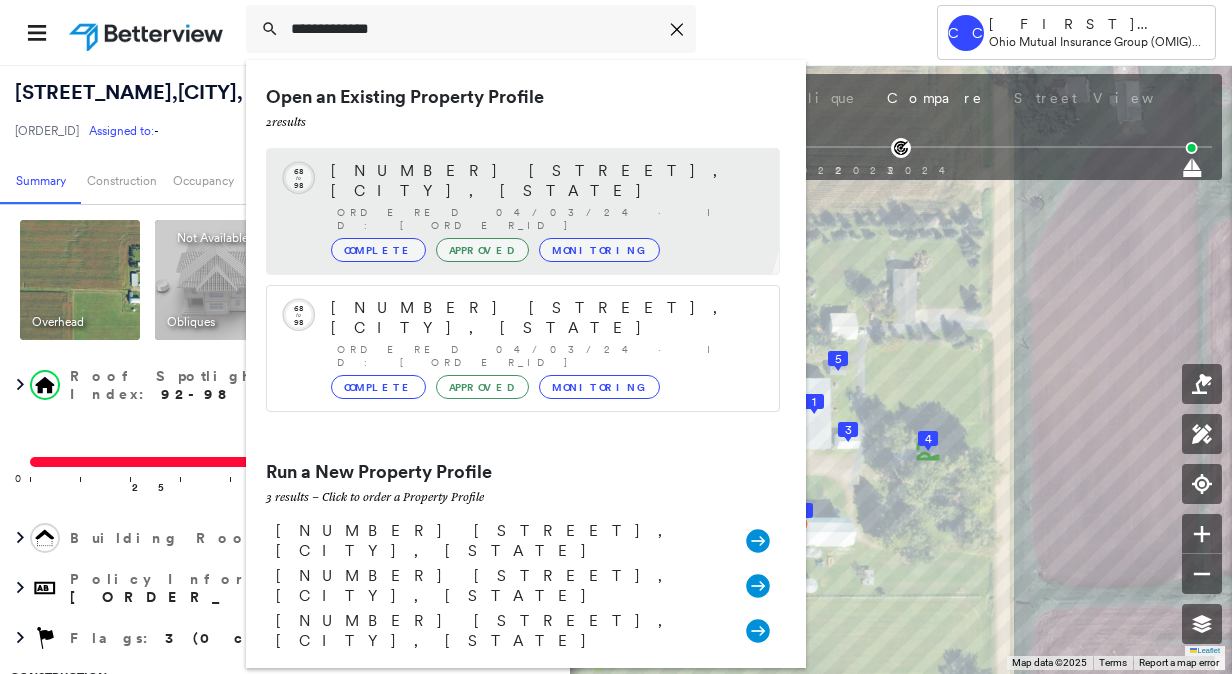 click on "[NUMBER] [STREET], [CITY], [STATE]" at bounding box center [545, 181] 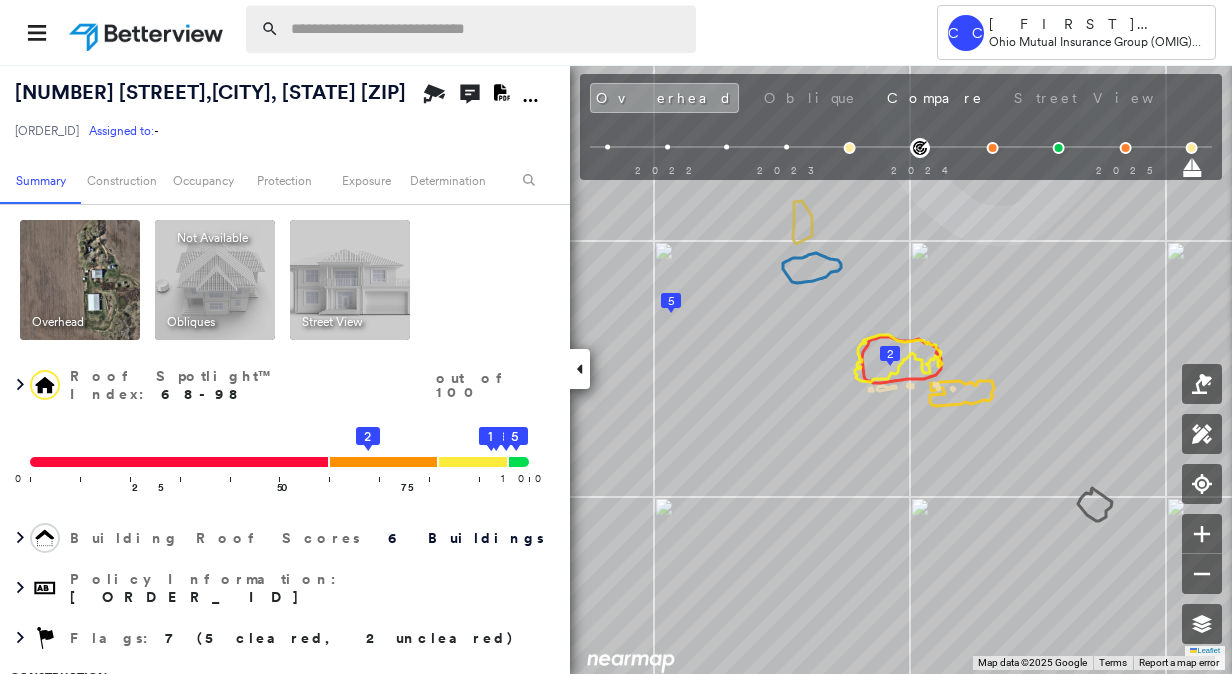 click at bounding box center (487, 29) 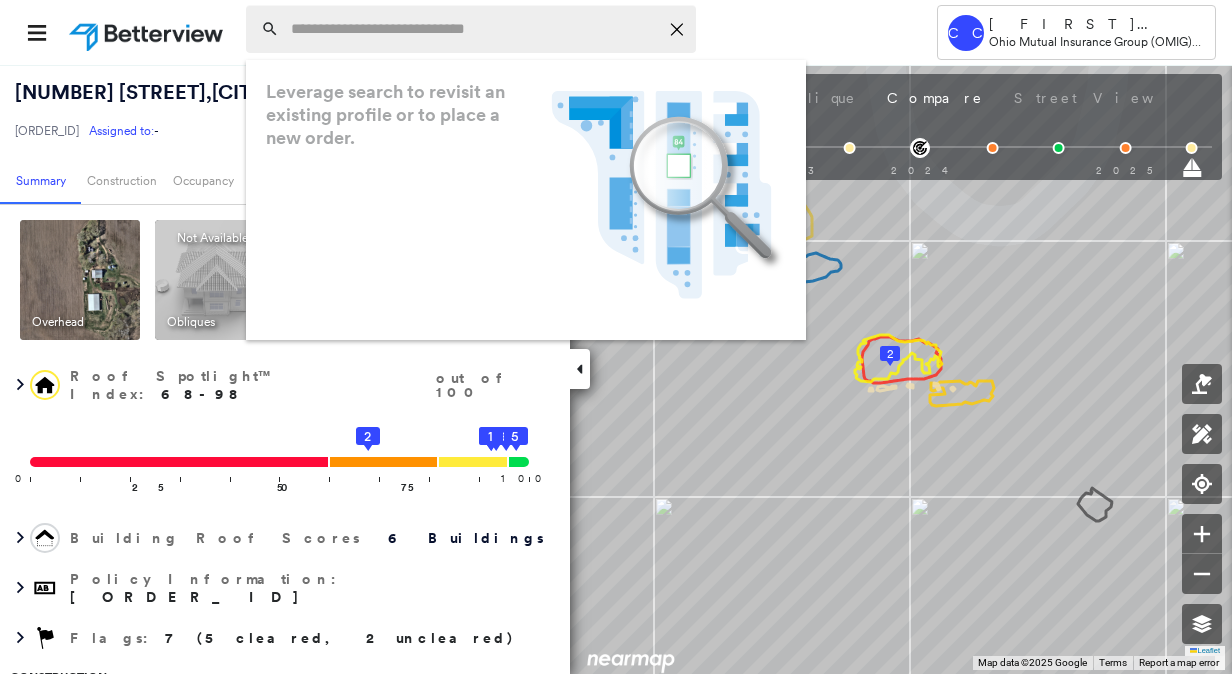 paste on "**********" 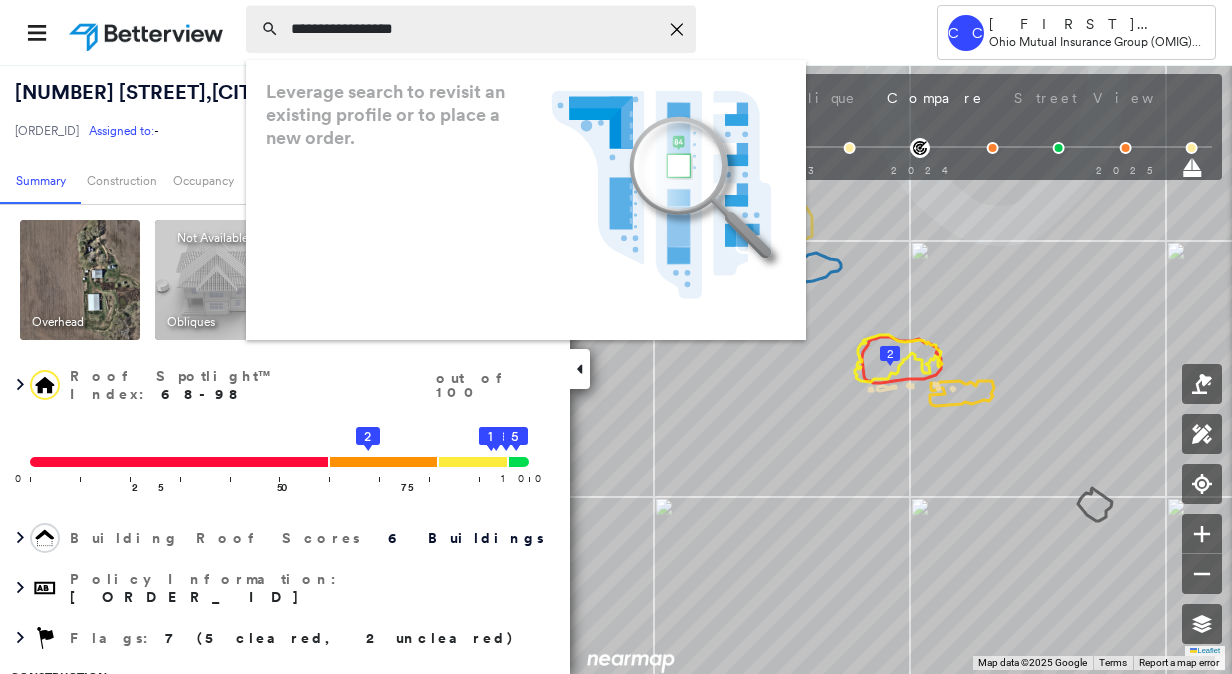 click on "**********" at bounding box center (474, 29) 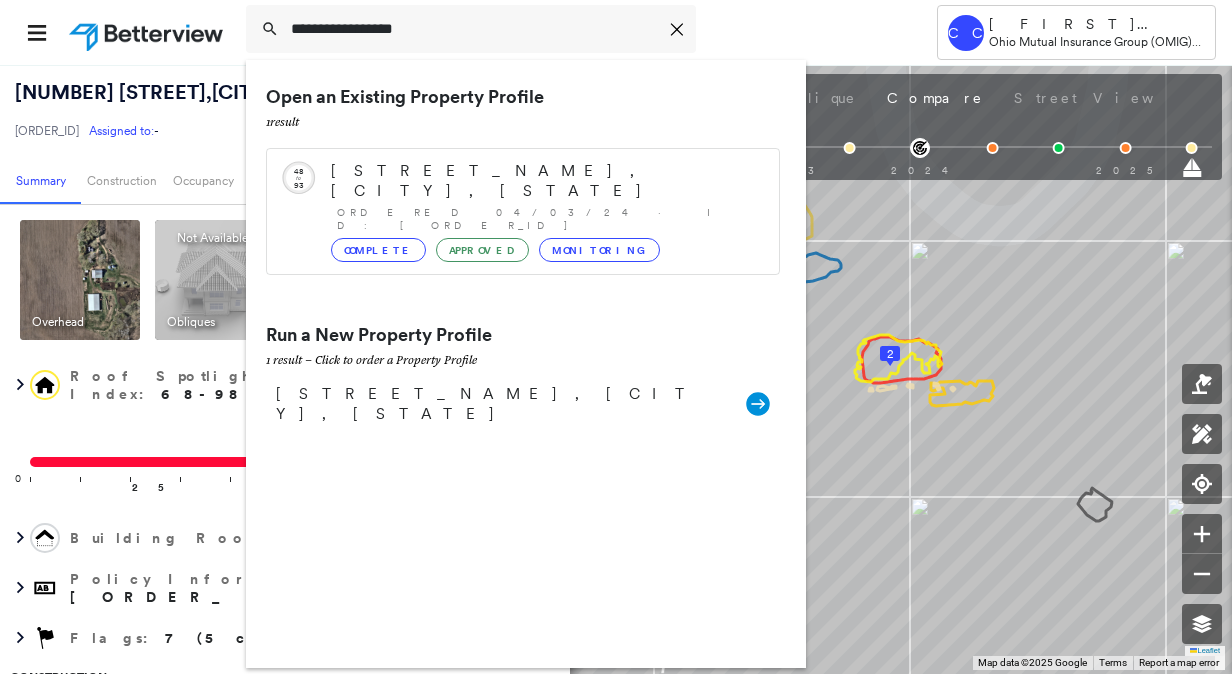 type on "**********" 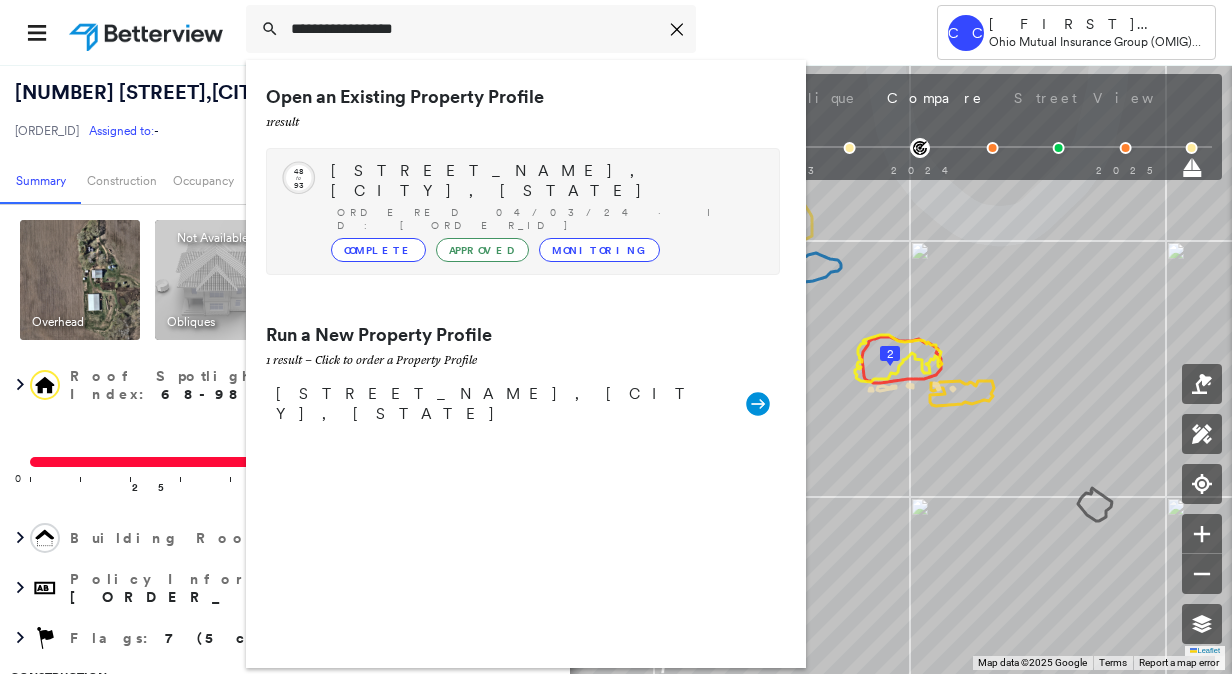 click on "Circled Text Icon 48 to 93 [STREET_NAME], [CITY], [STATE] Ordered 04/03/24 · ID: [ORDER_ID] Complete Approved Monitoring" at bounding box center [523, 211] 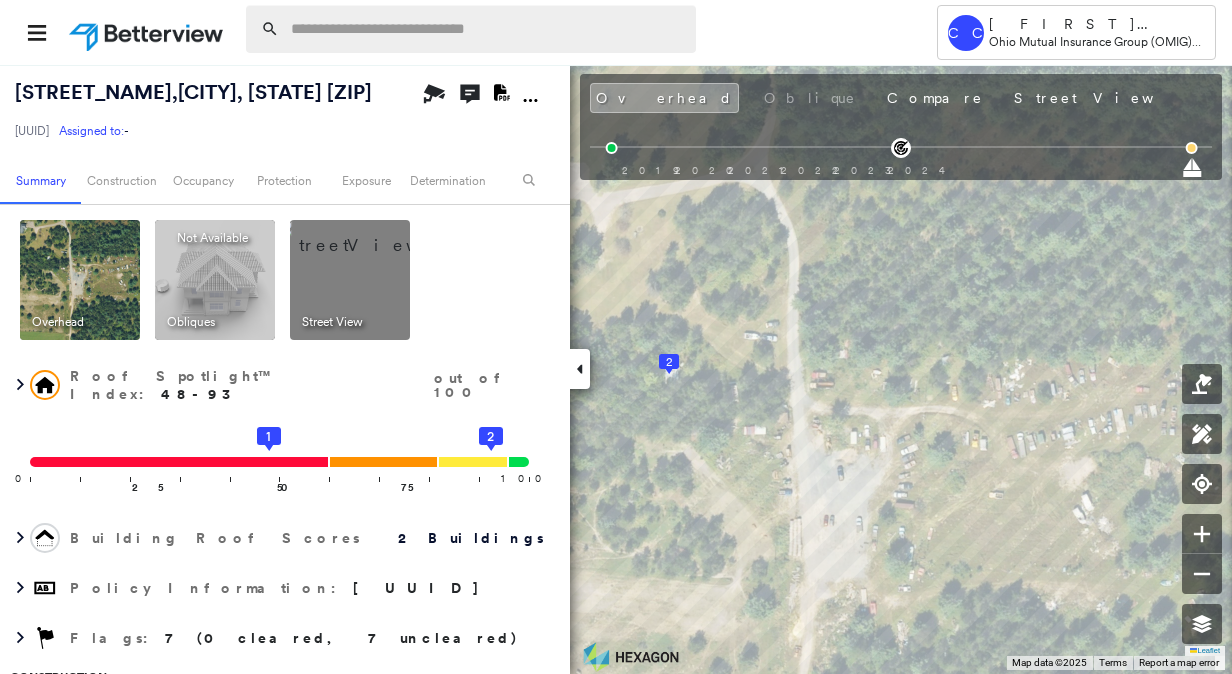 click at bounding box center (487, 29) 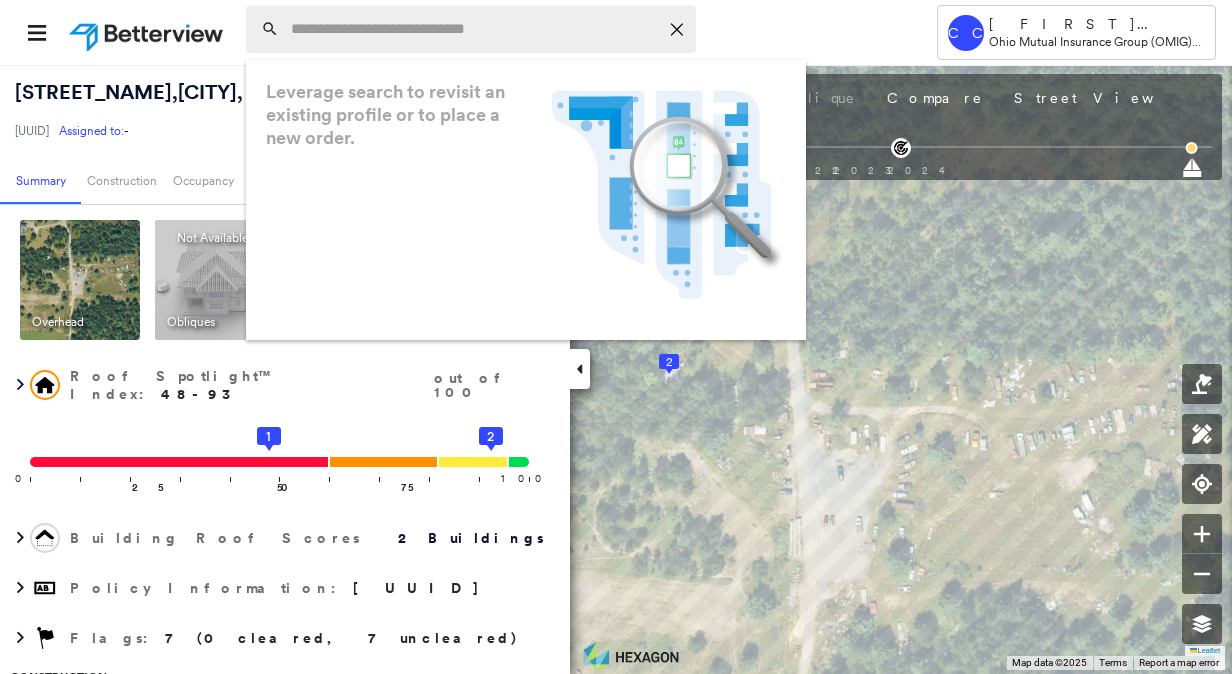 paste on "**********" 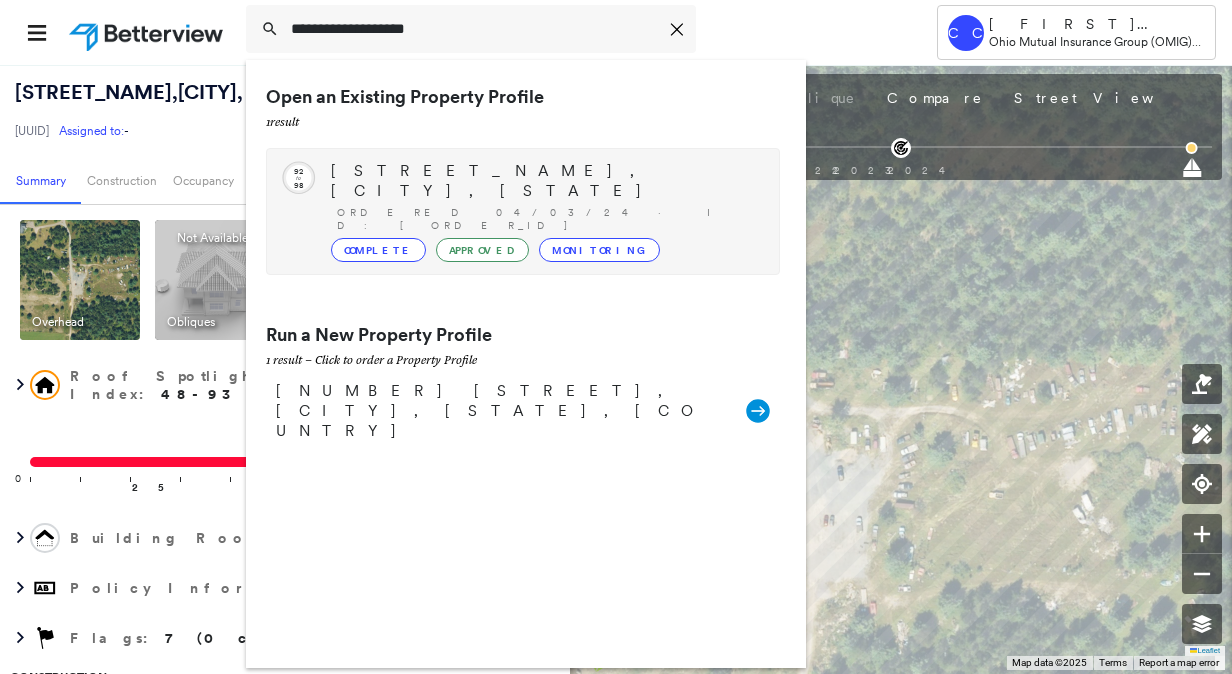 type on "**********" 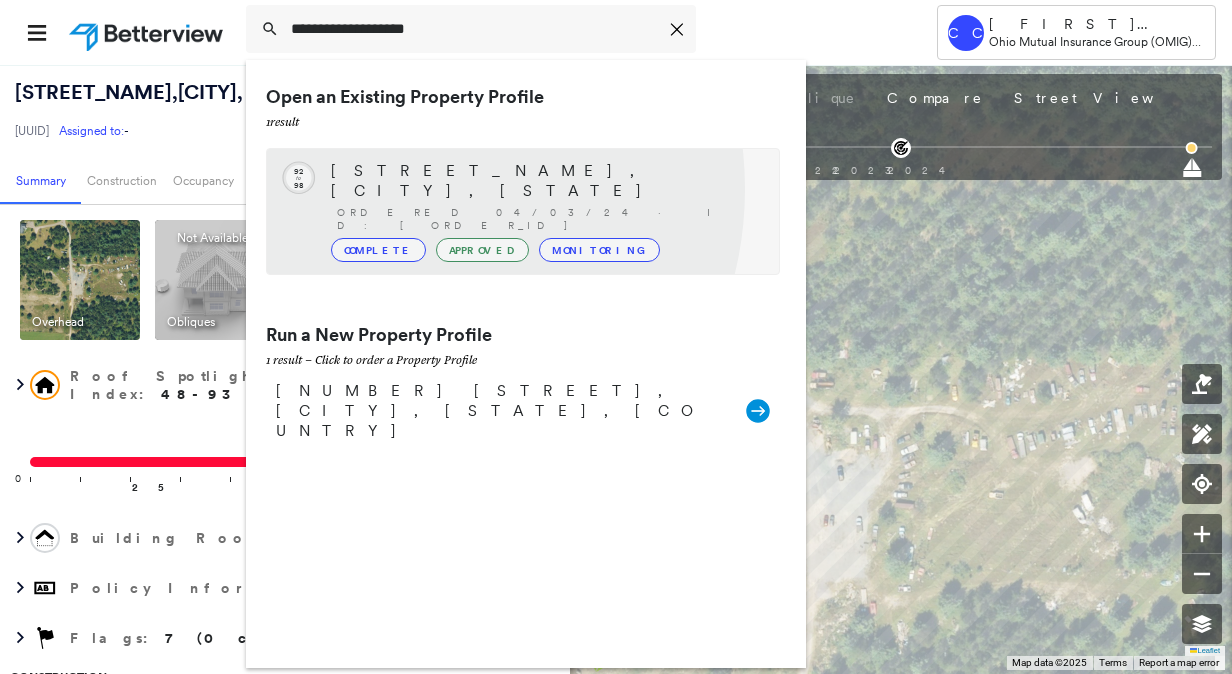 click on "Ordered 04/03/24 · ID: [ORDER_ID]" at bounding box center [548, 219] 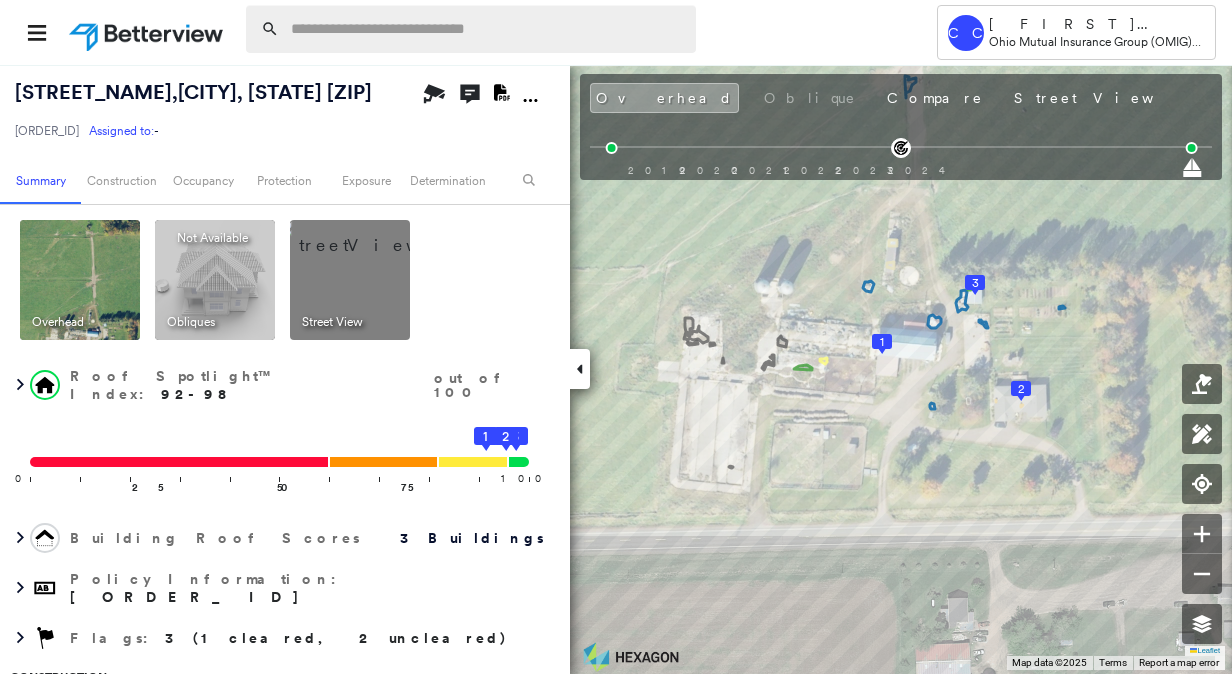 click at bounding box center [487, 29] 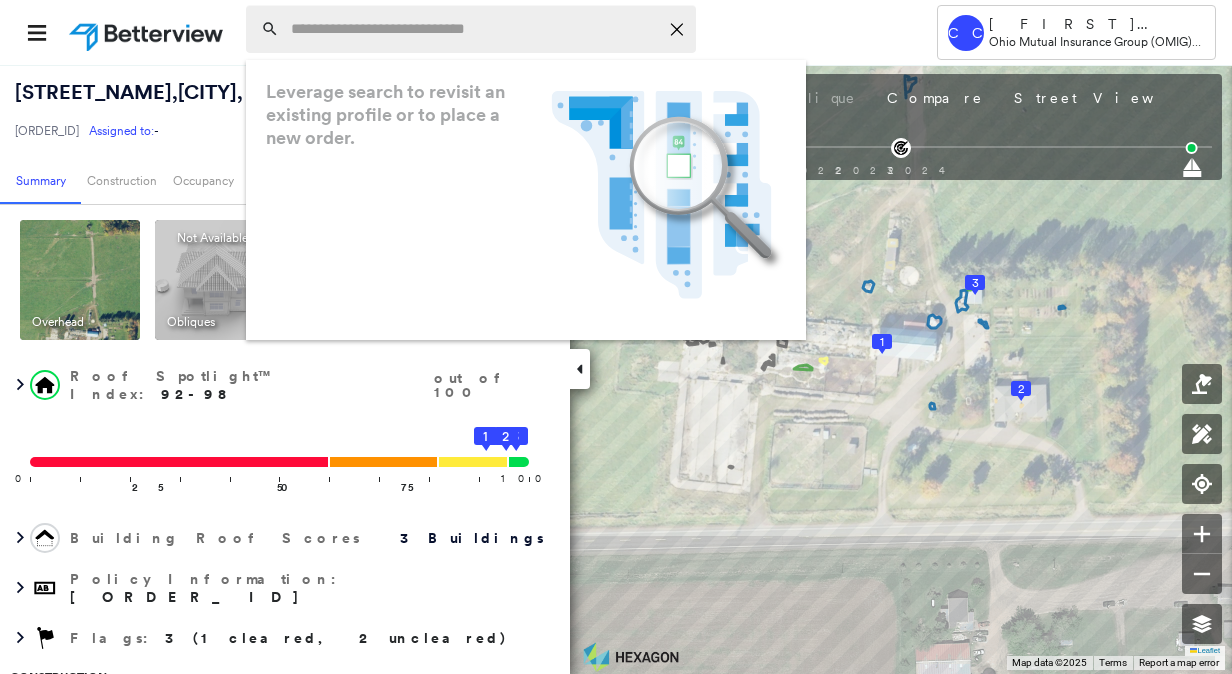 paste on "**********" 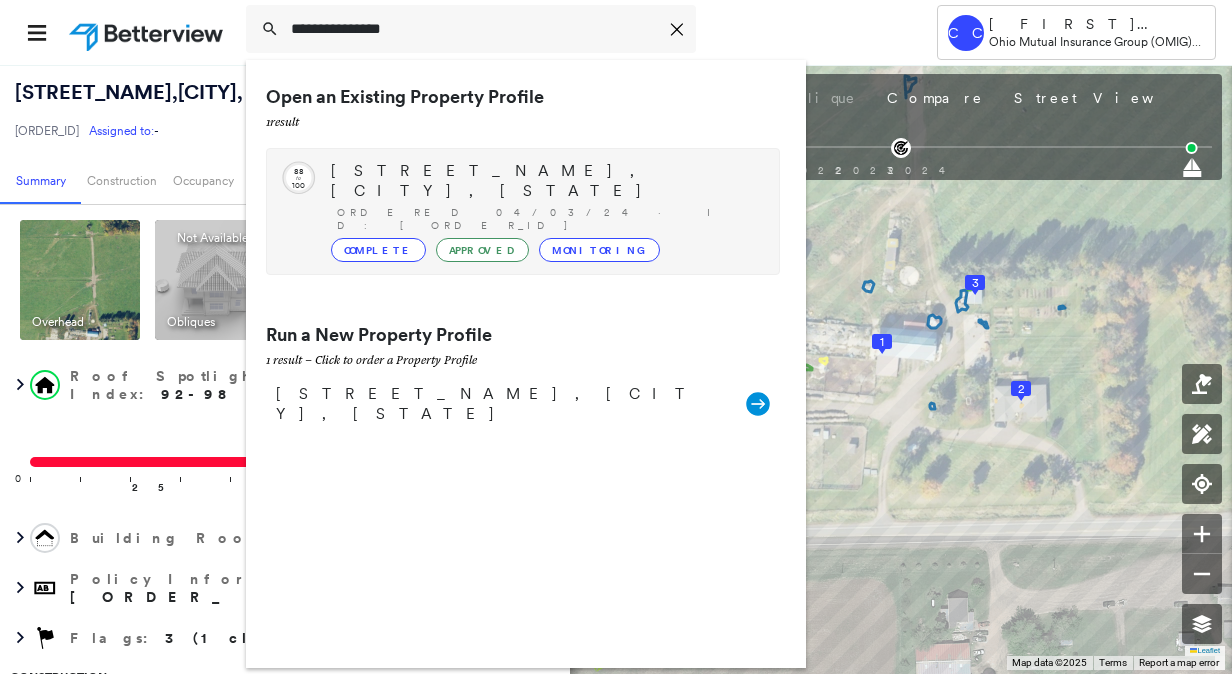 type on "**********" 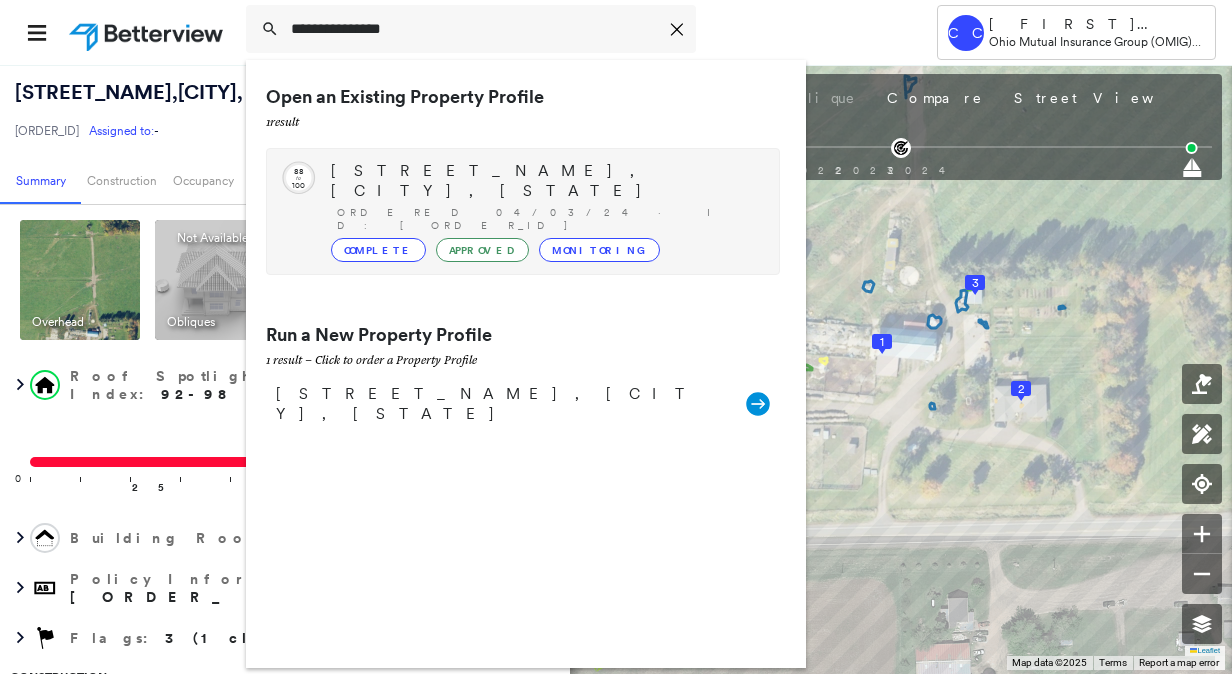 click on "[STREET_NAME], [CITY], [STATE]" at bounding box center [545, 181] 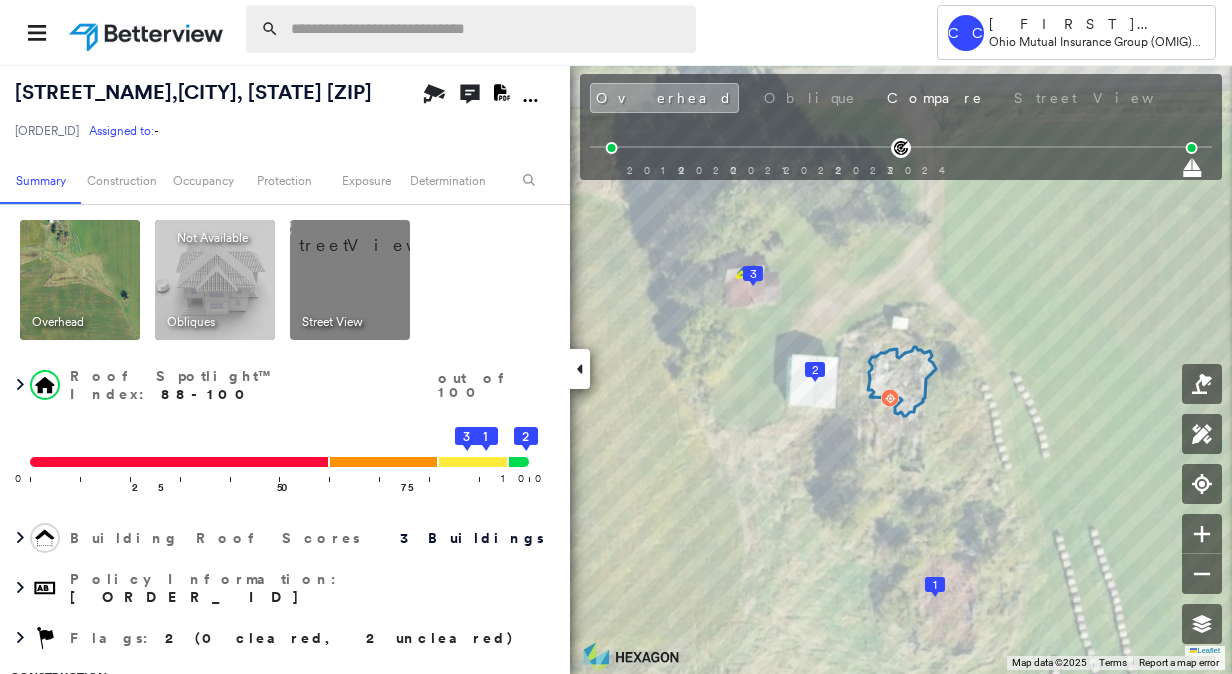 click at bounding box center [487, 29] 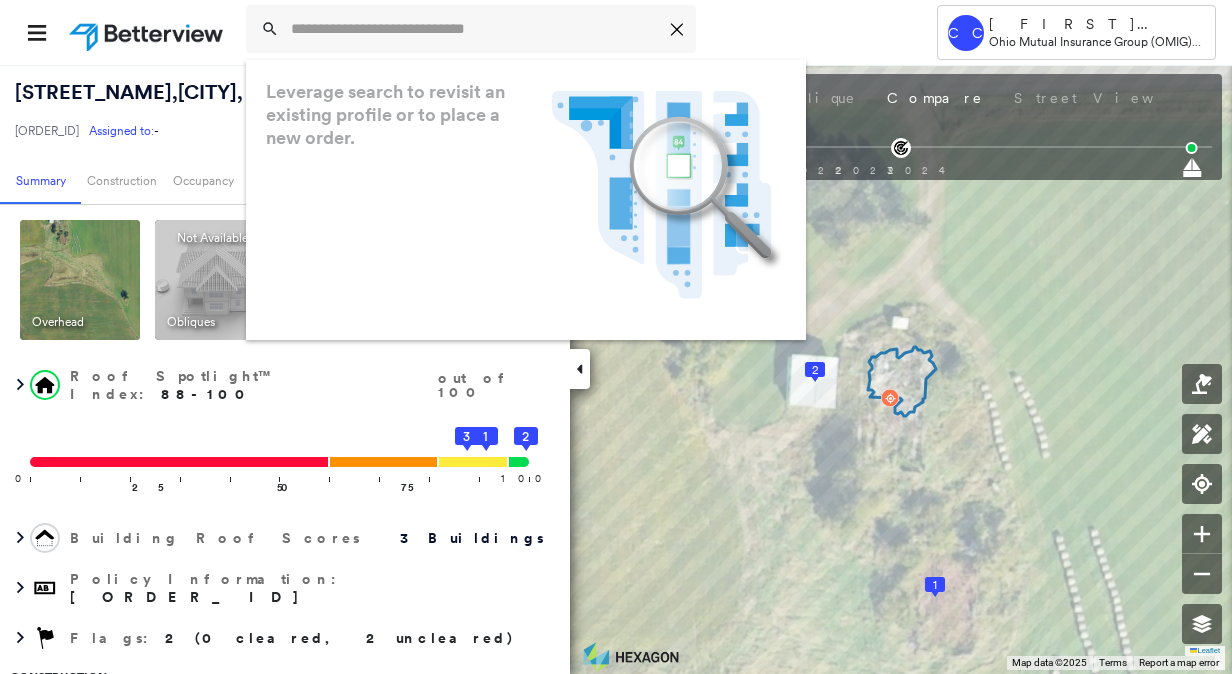 paste on "**********" 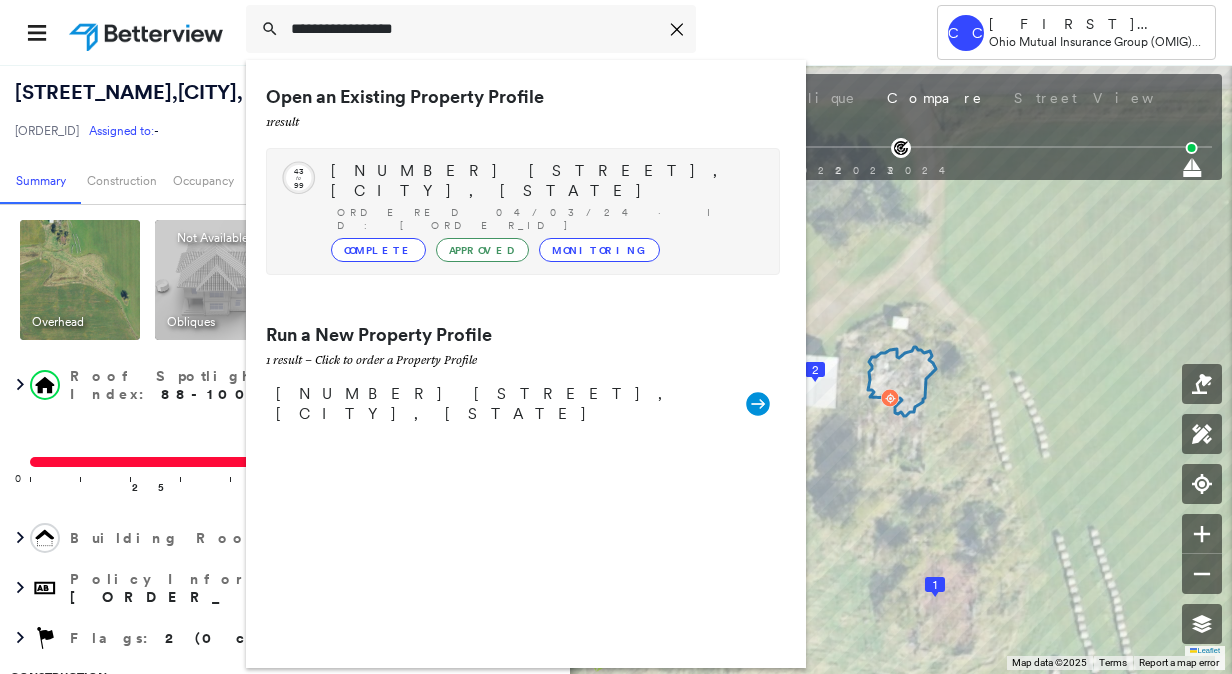 type on "**********" 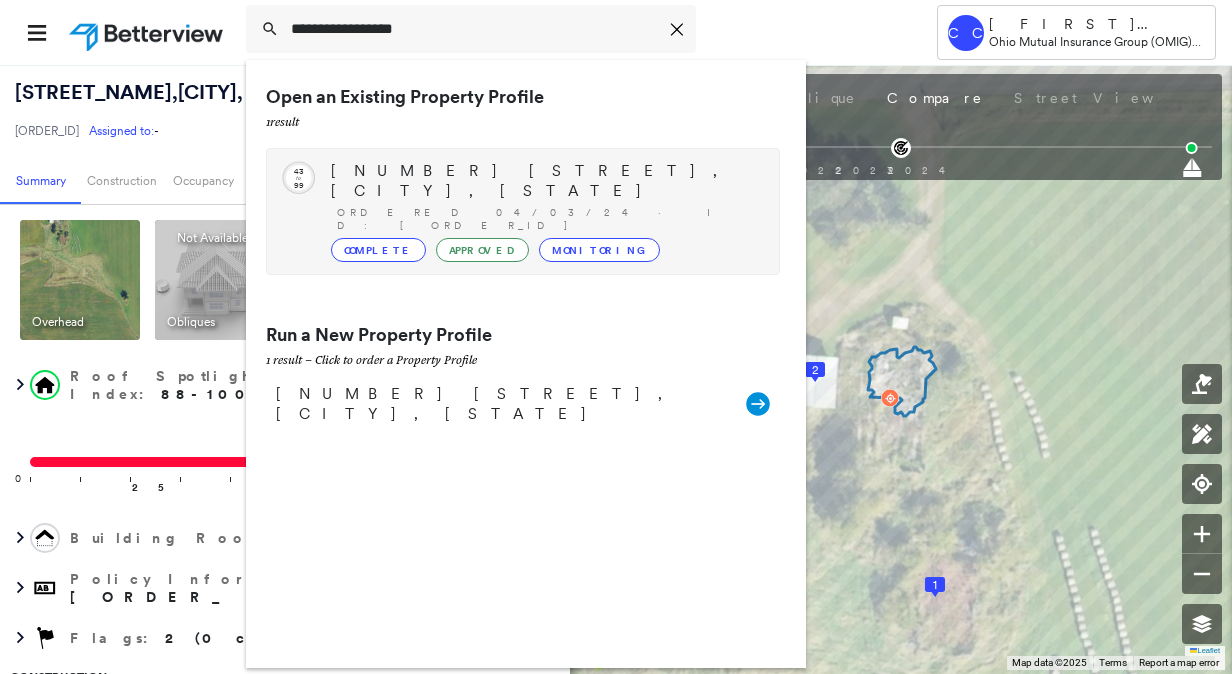 click on "[NUMBER] [STREET], [CITY], [STATE]" at bounding box center [545, 181] 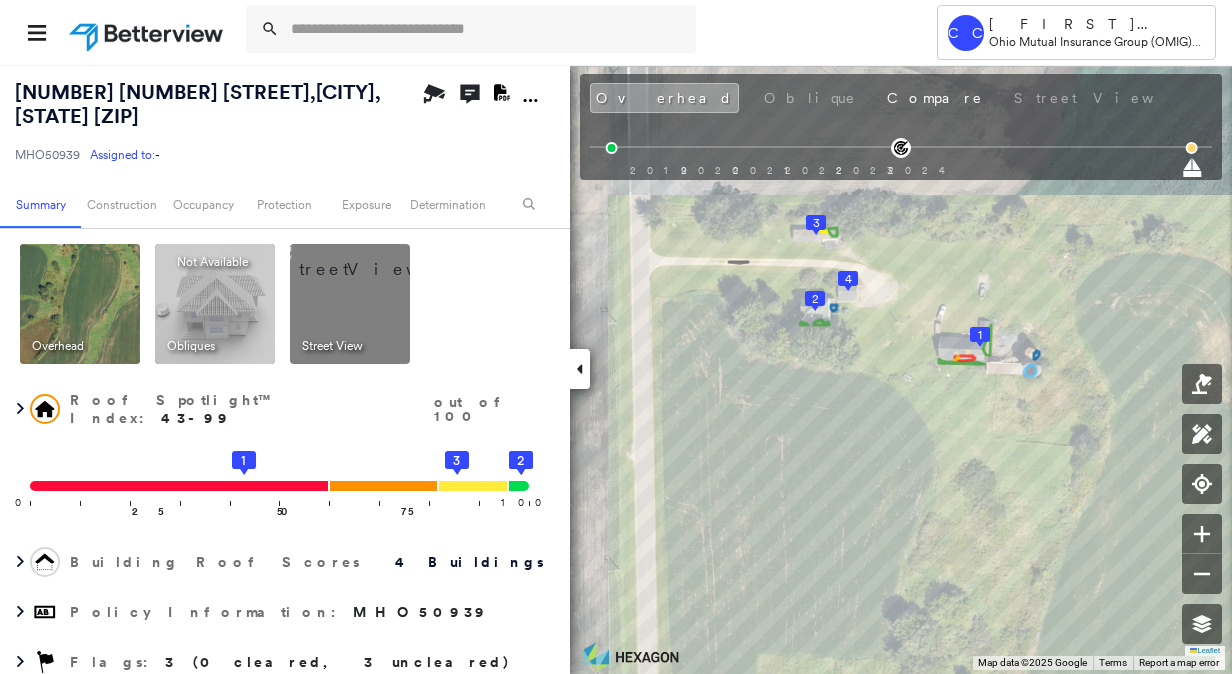 scroll, scrollTop: 0, scrollLeft: 0, axis: both 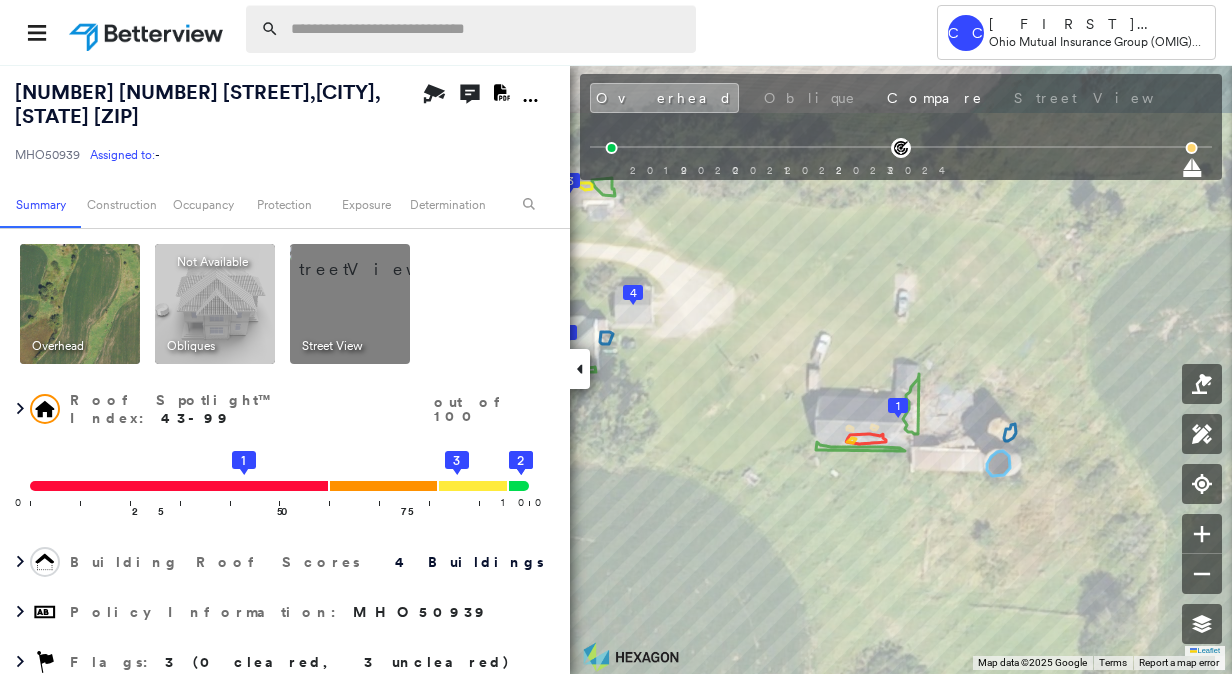 click at bounding box center (487, 29) 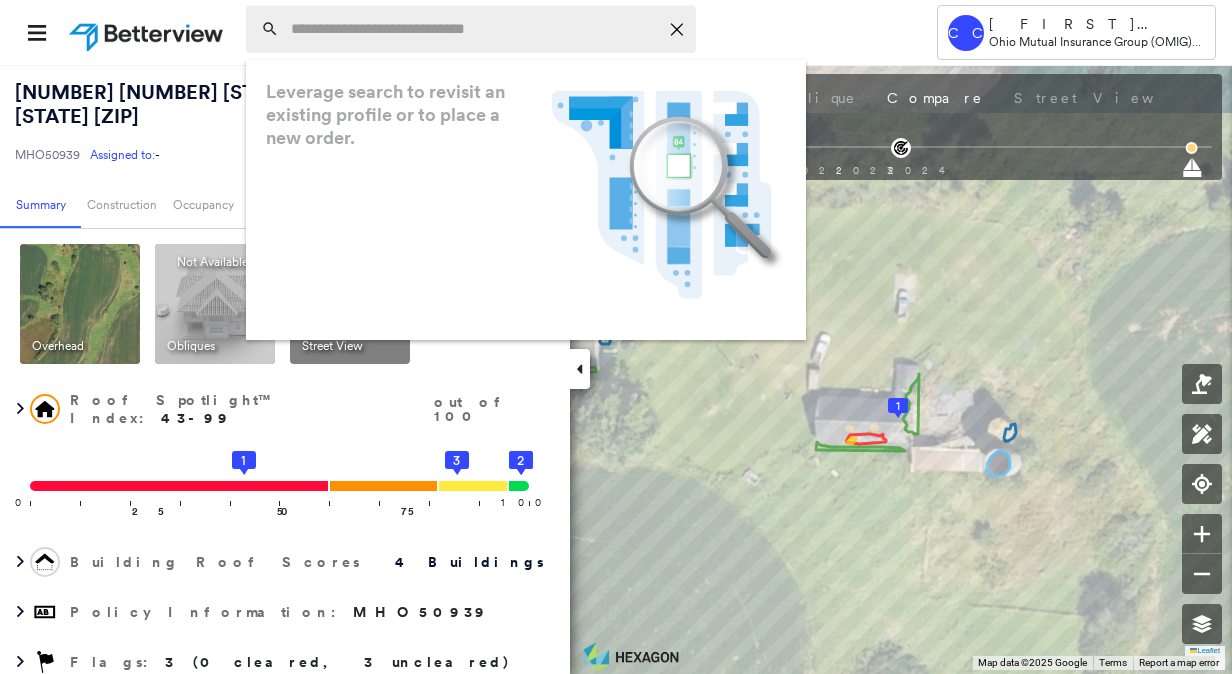 paste on "**********" 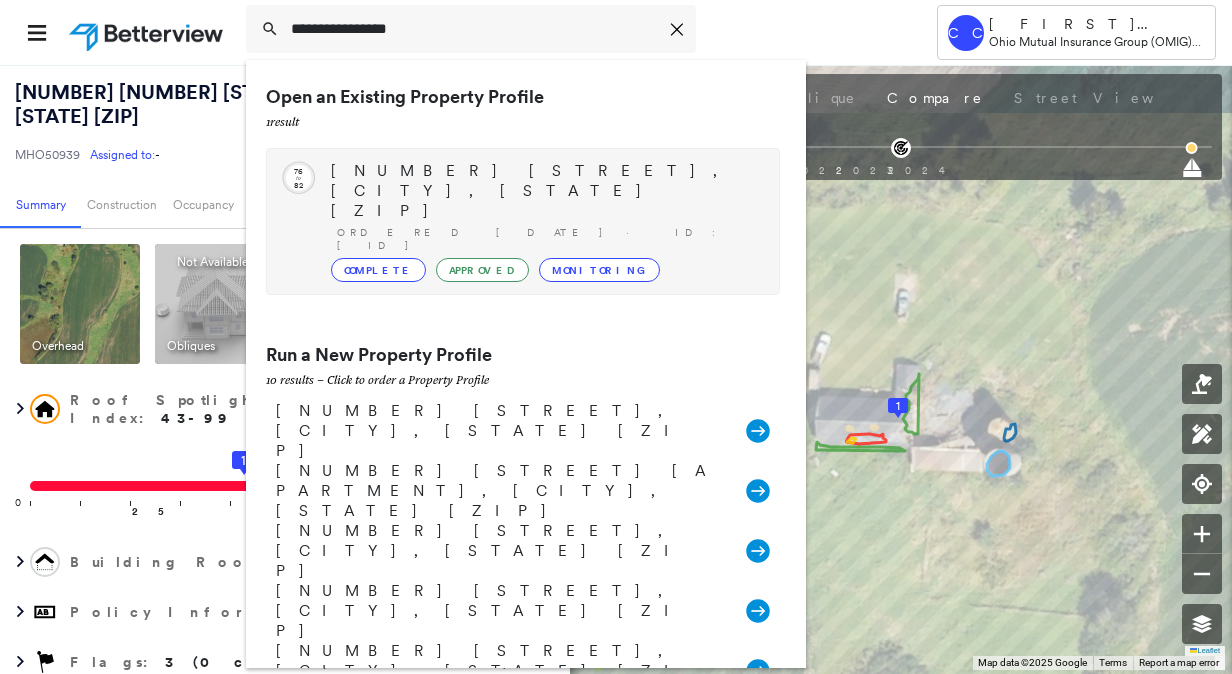 type on "**********" 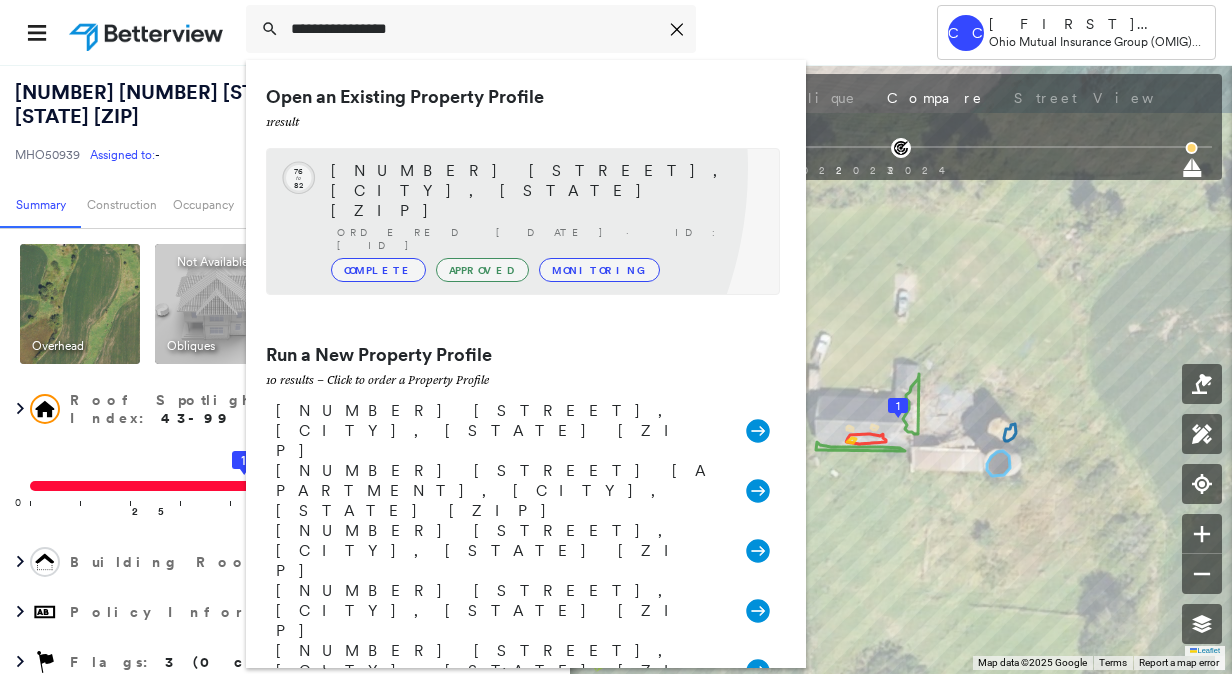 click on "158 S 4TH STREET, DORCHESTER, WI 54425" at bounding box center (545, 191) 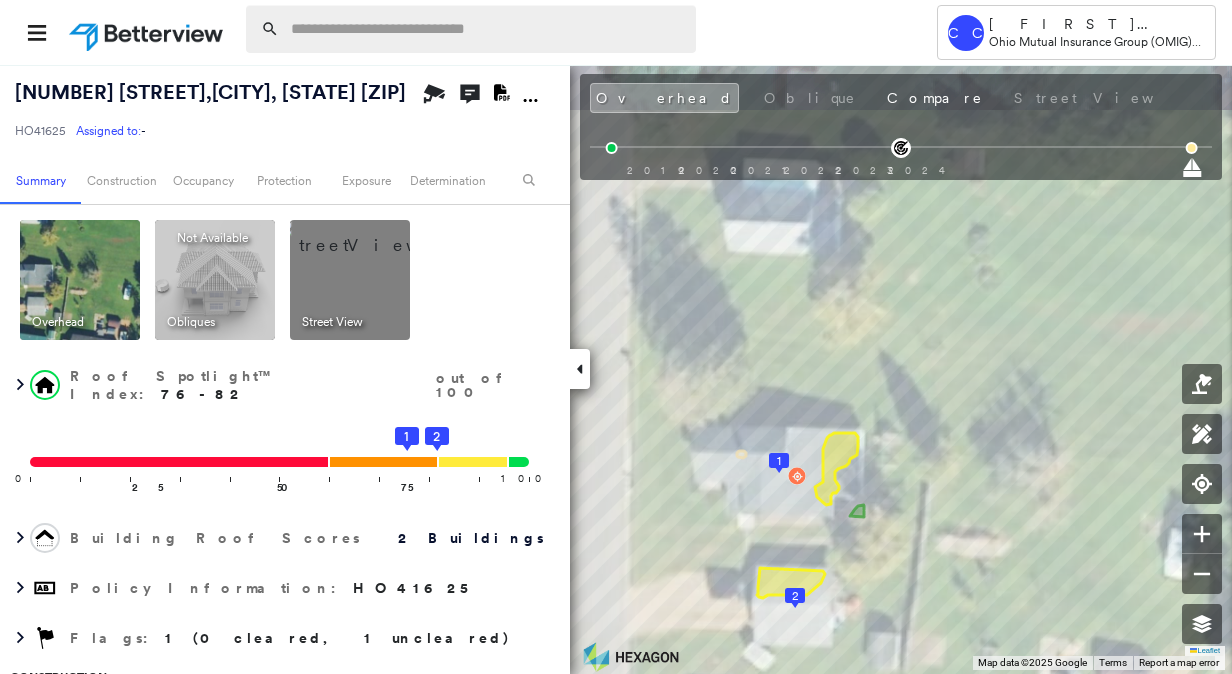 click at bounding box center [487, 29] 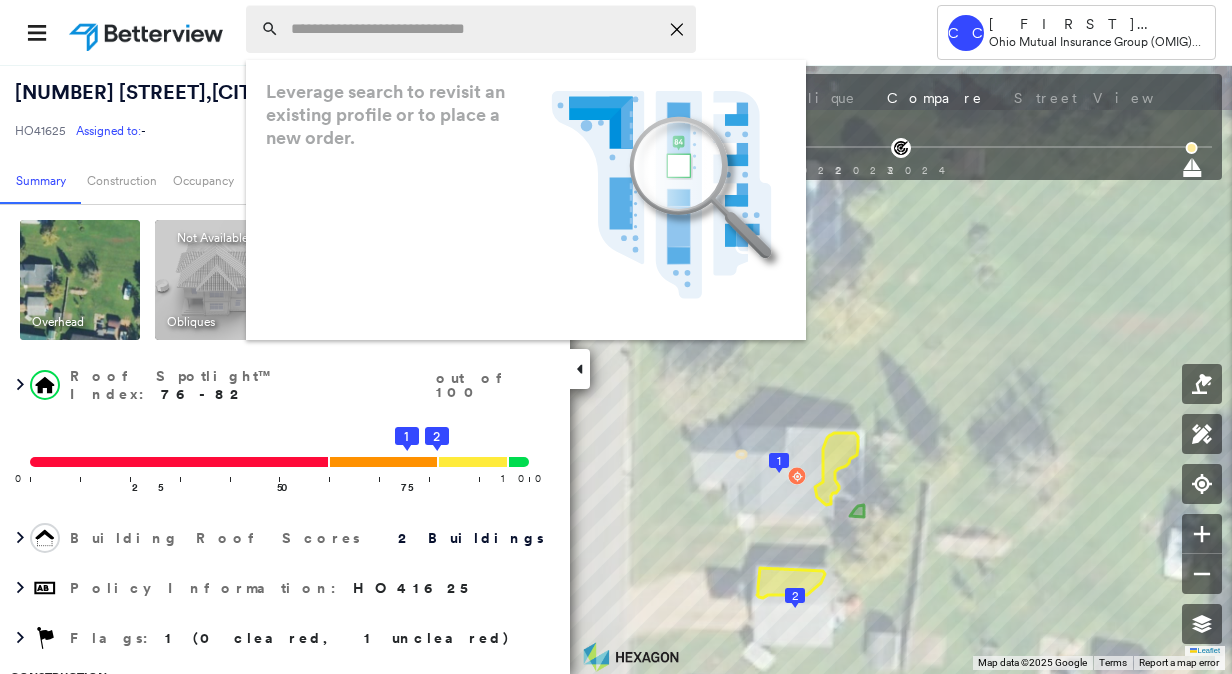 paste on "**********" 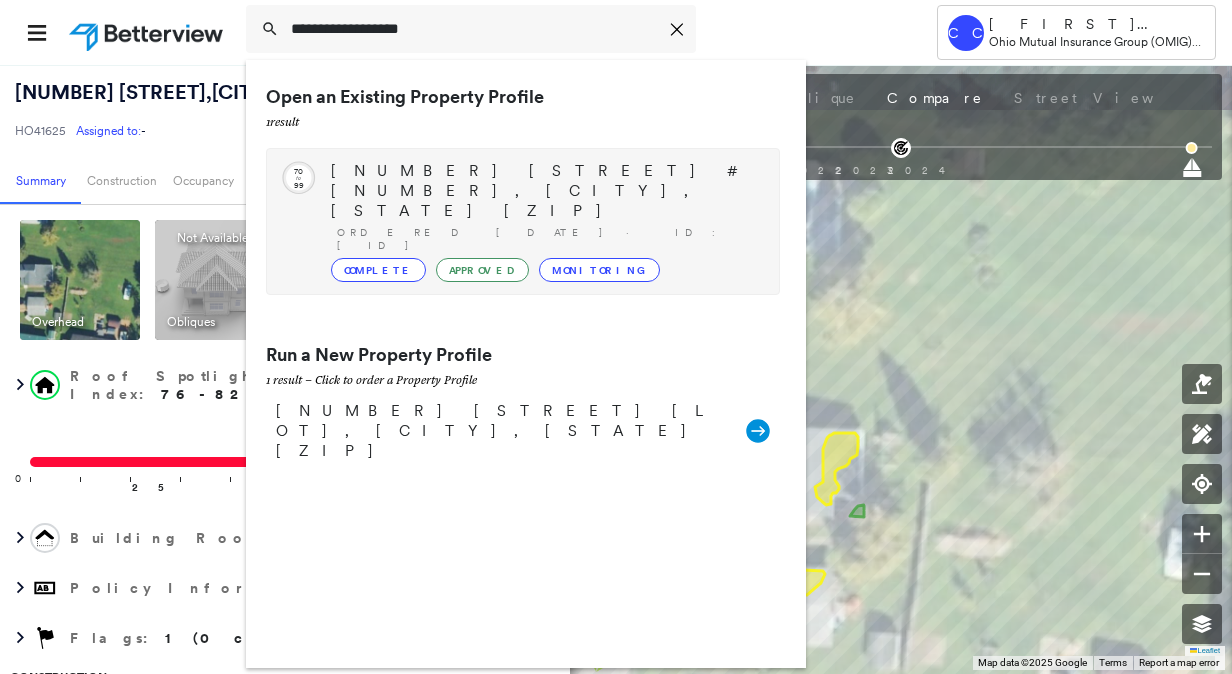 type on "**********" 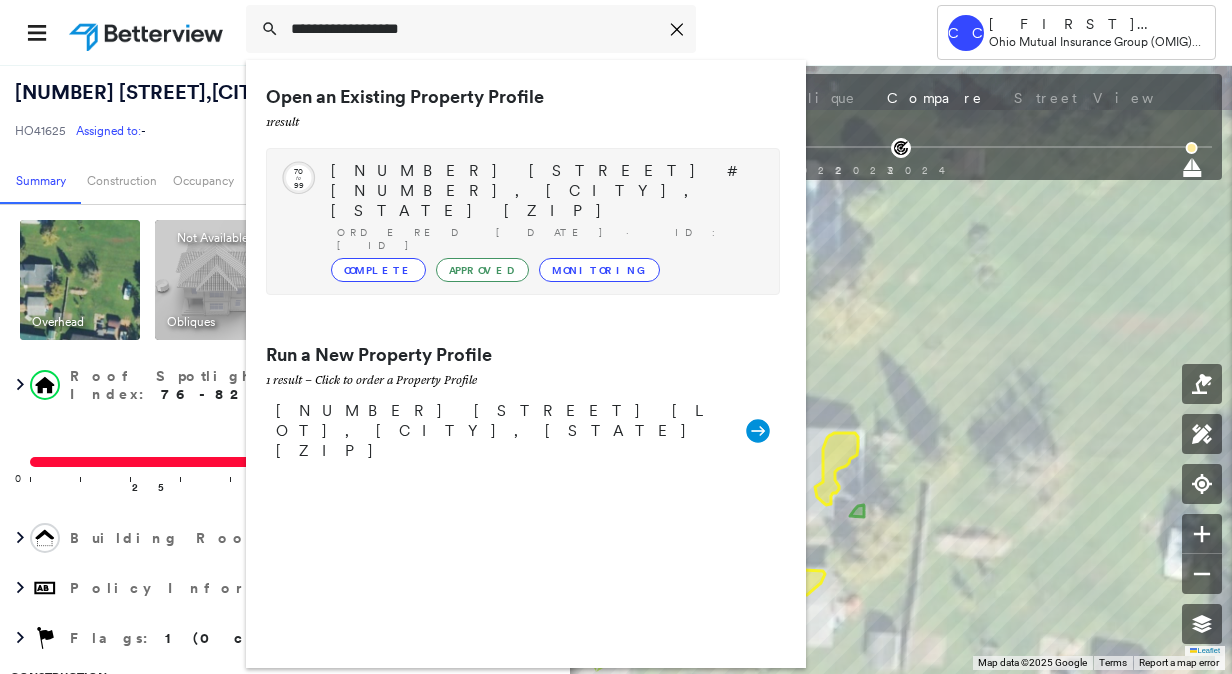 click on "140 WITTE ROAD #22, AUGUSTA, WI 54422 Ordered 04/03/24 · ID: HO34958 Complete Approved Monitoring" at bounding box center (545, 221) 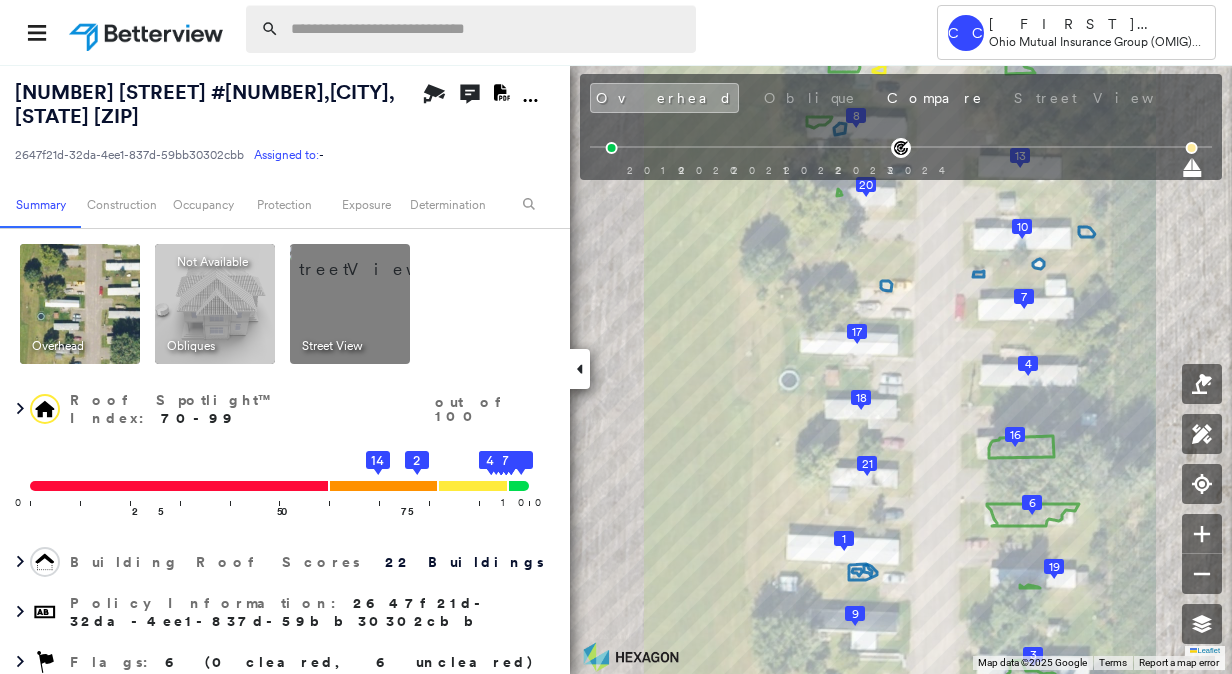 click at bounding box center [487, 29] 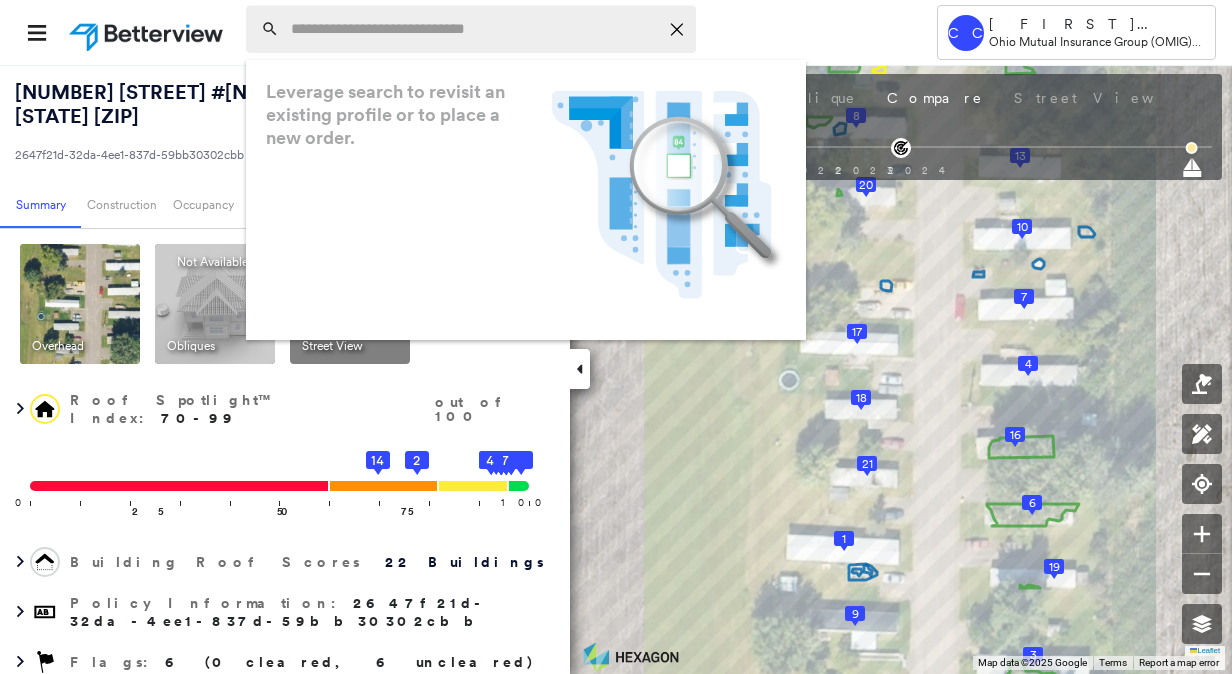 paste on "**********" 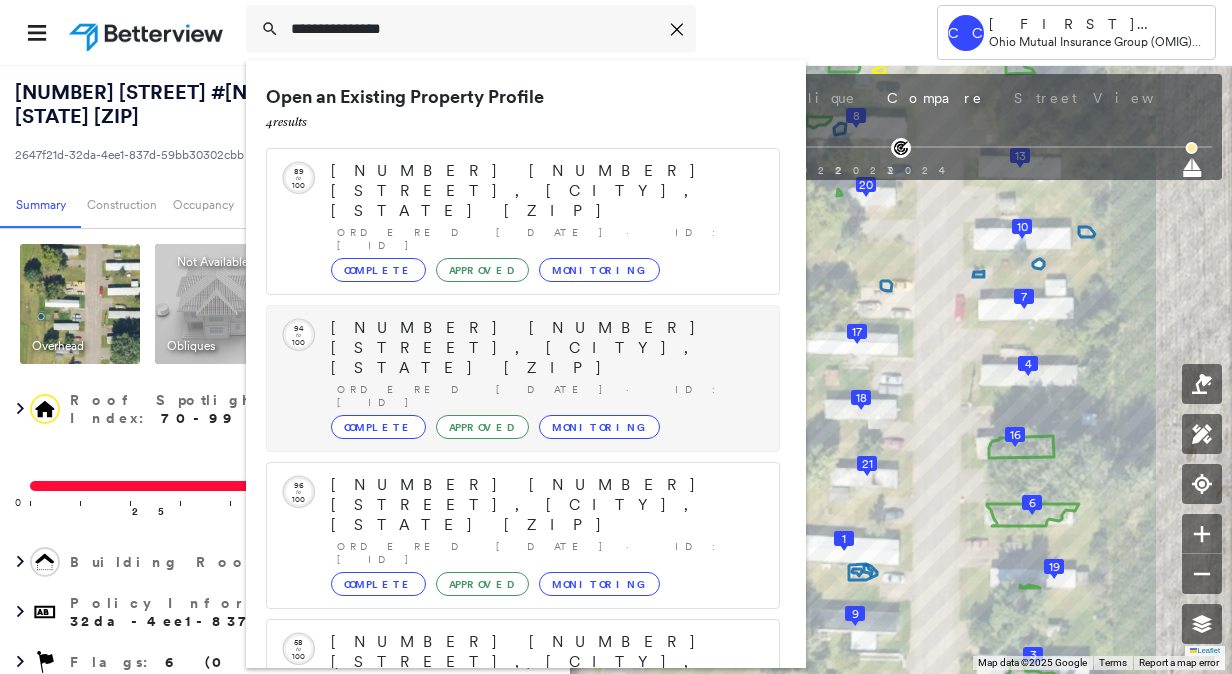 type on "**********" 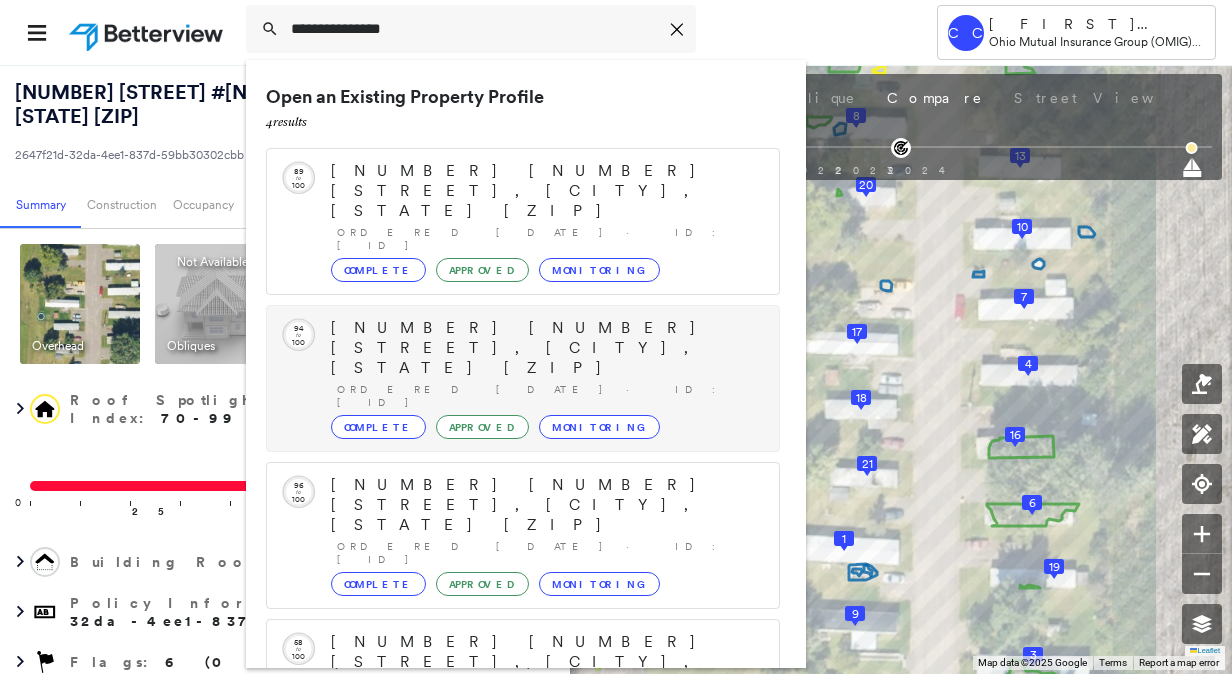 click on "54 250TH STREET, OSCEOLA, WI 54020 Ordered 04/03/24 · ID: HFO50988 Complete Approved Monitoring" at bounding box center (545, 378) 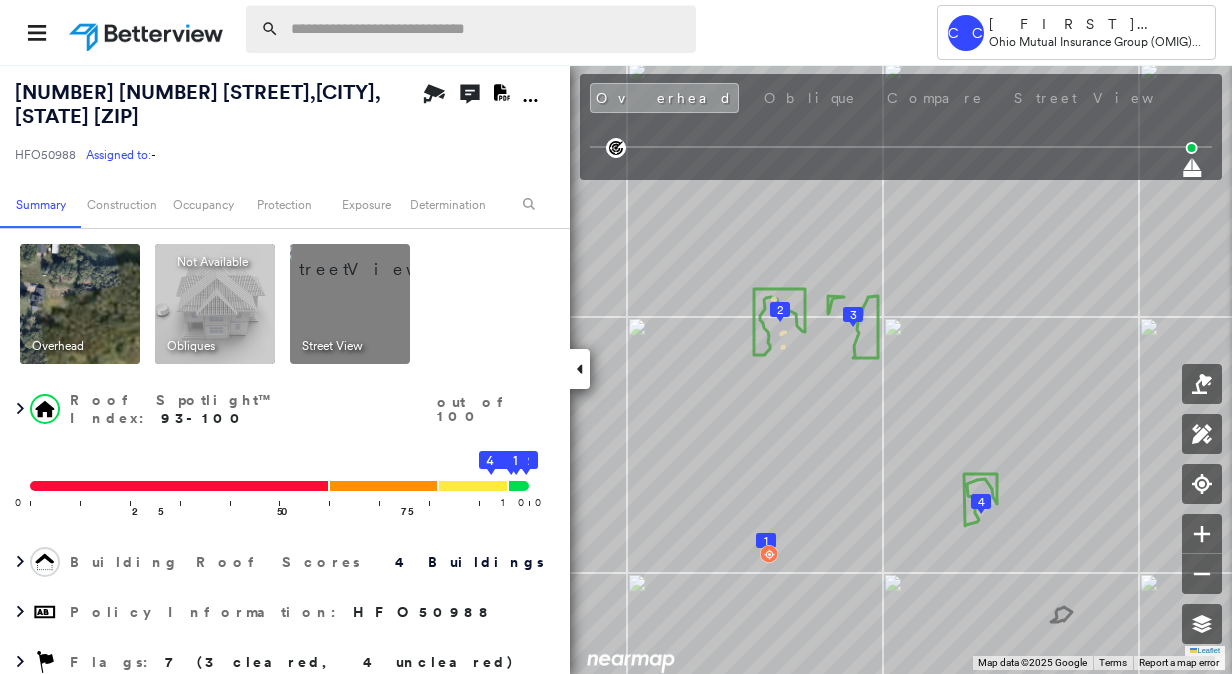 click at bounding box center [487, 29] 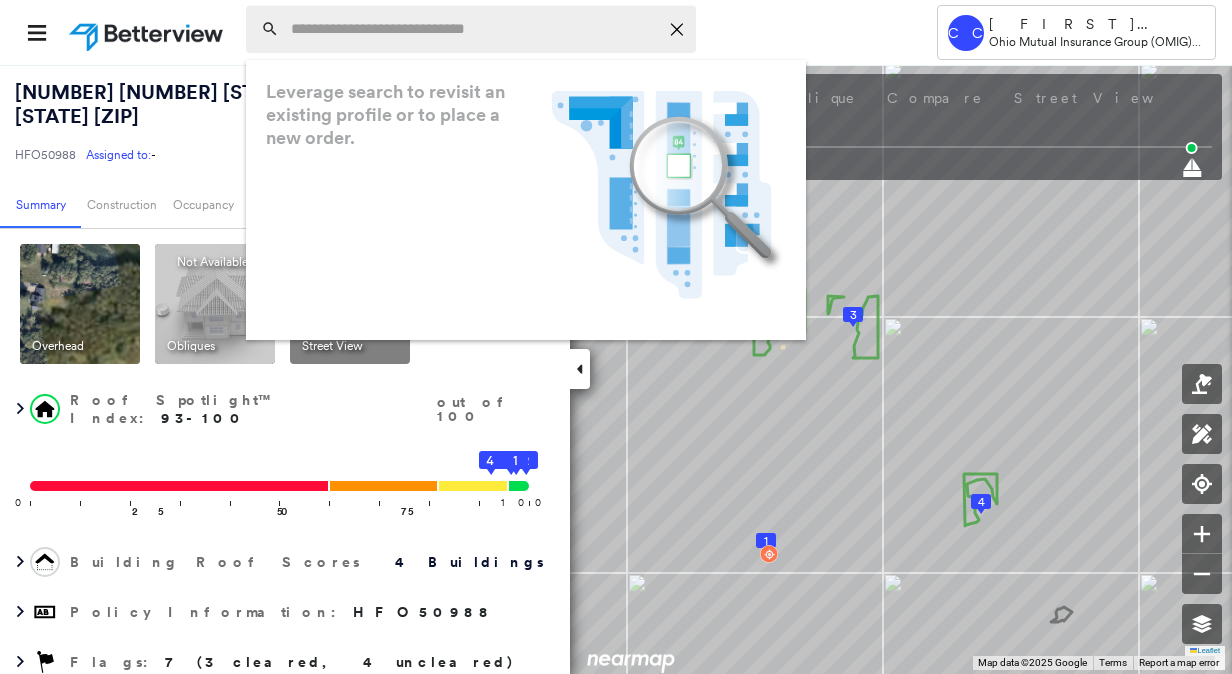 paste on "**********" 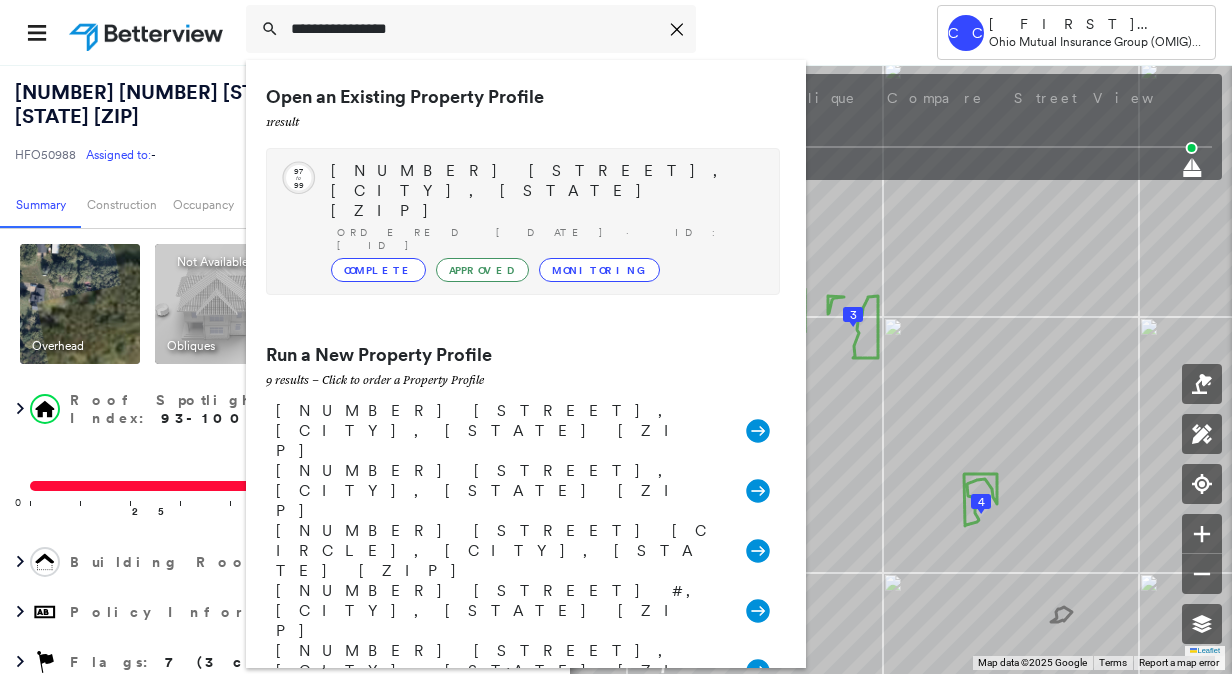 type on "**********" 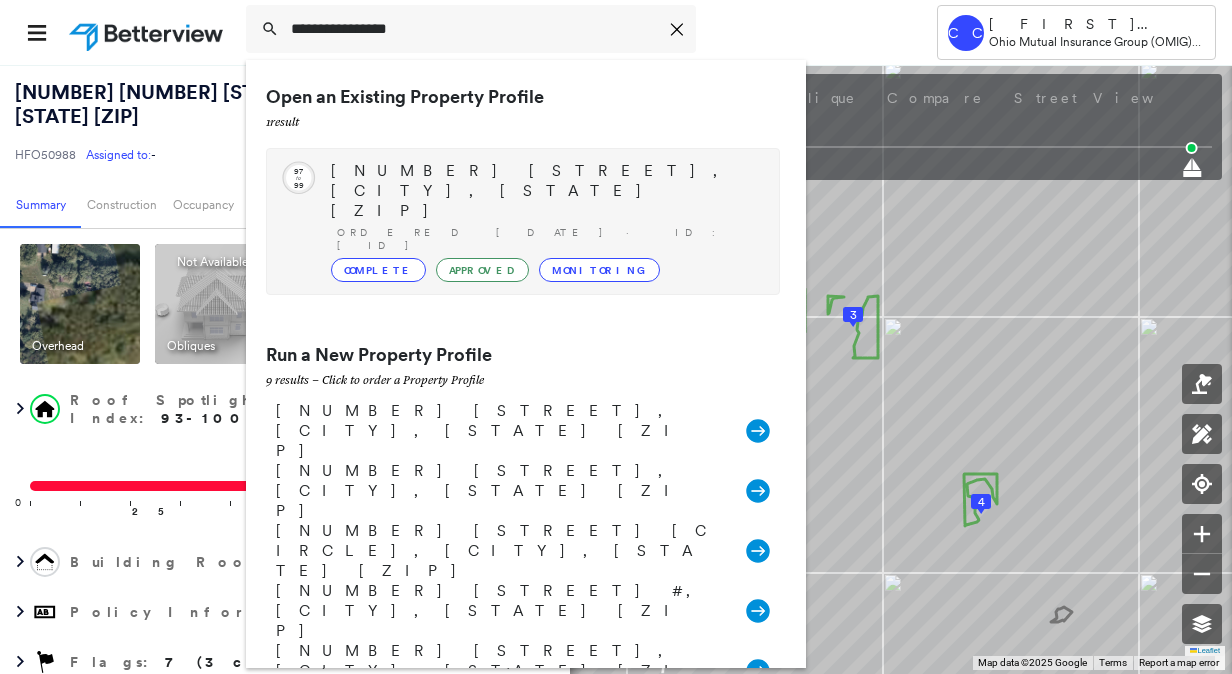click on "Circled Text Icon 97 to 99 5522 WALNUT ROAD, EAU CLAIRE, WI 54701 Ordered 04/03/24 · ID: HFO46977 Complete Approved Monitoring" at bounding box center (523, 221) 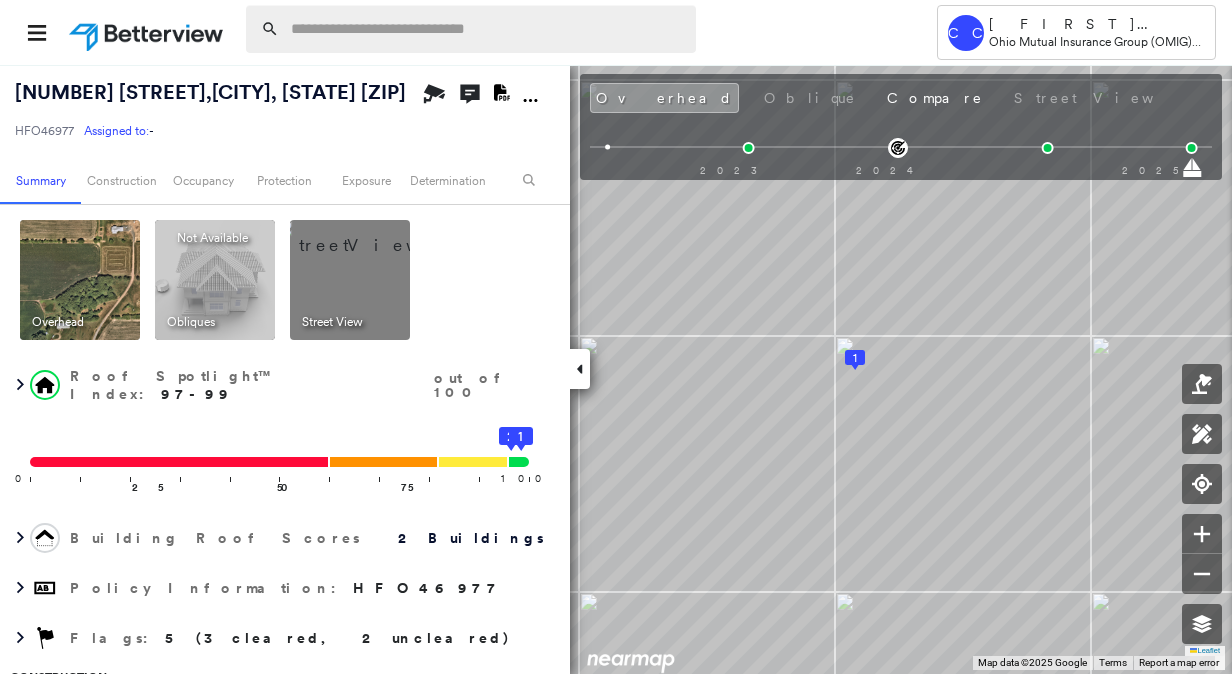 click at bounding box center (487, 29) 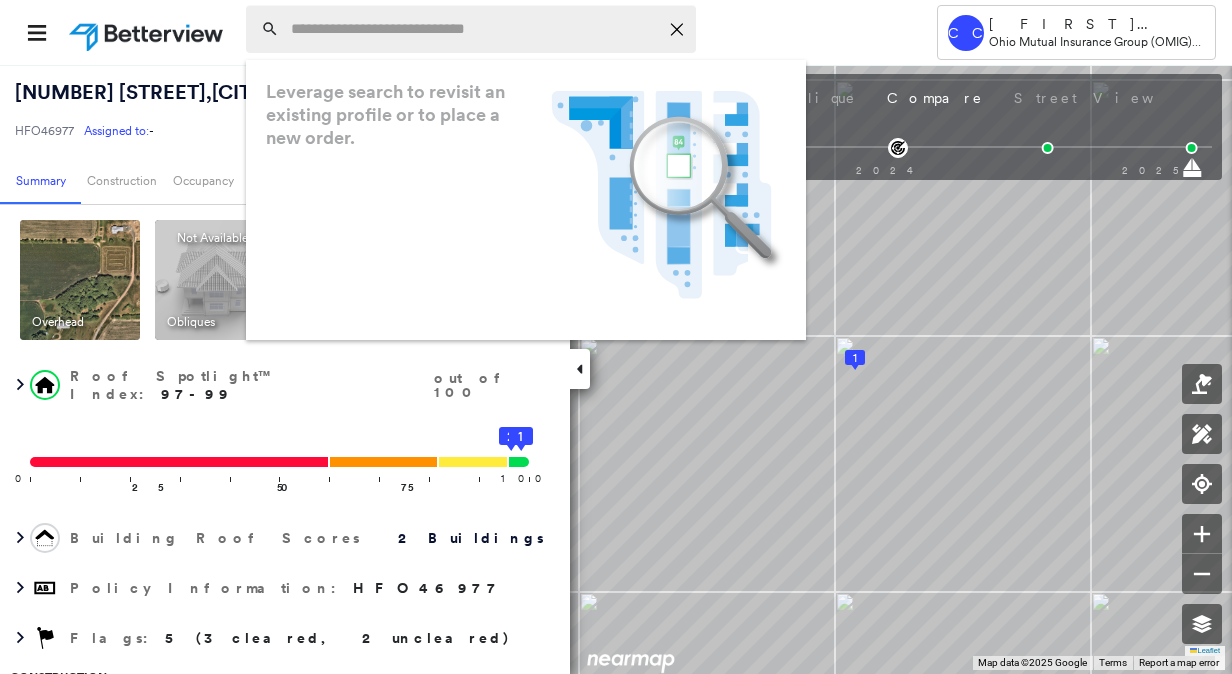 paste on "**********" 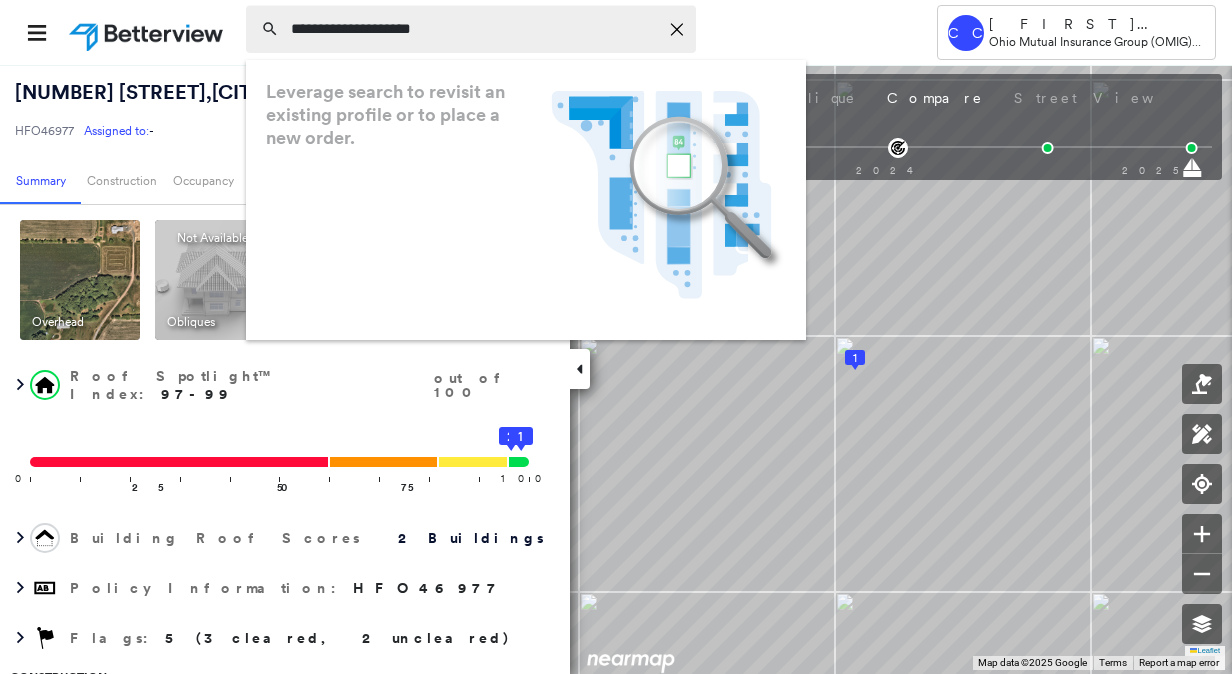 click on "**********" at bounding box center [474, 29] 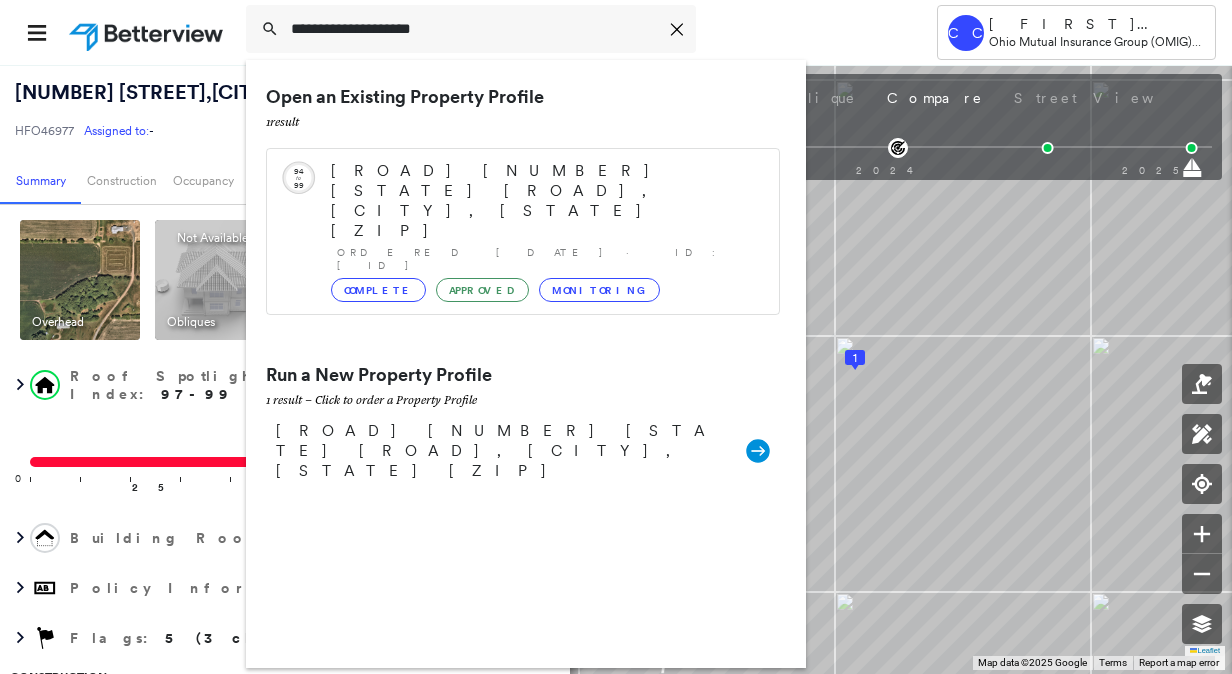 type on "**********" 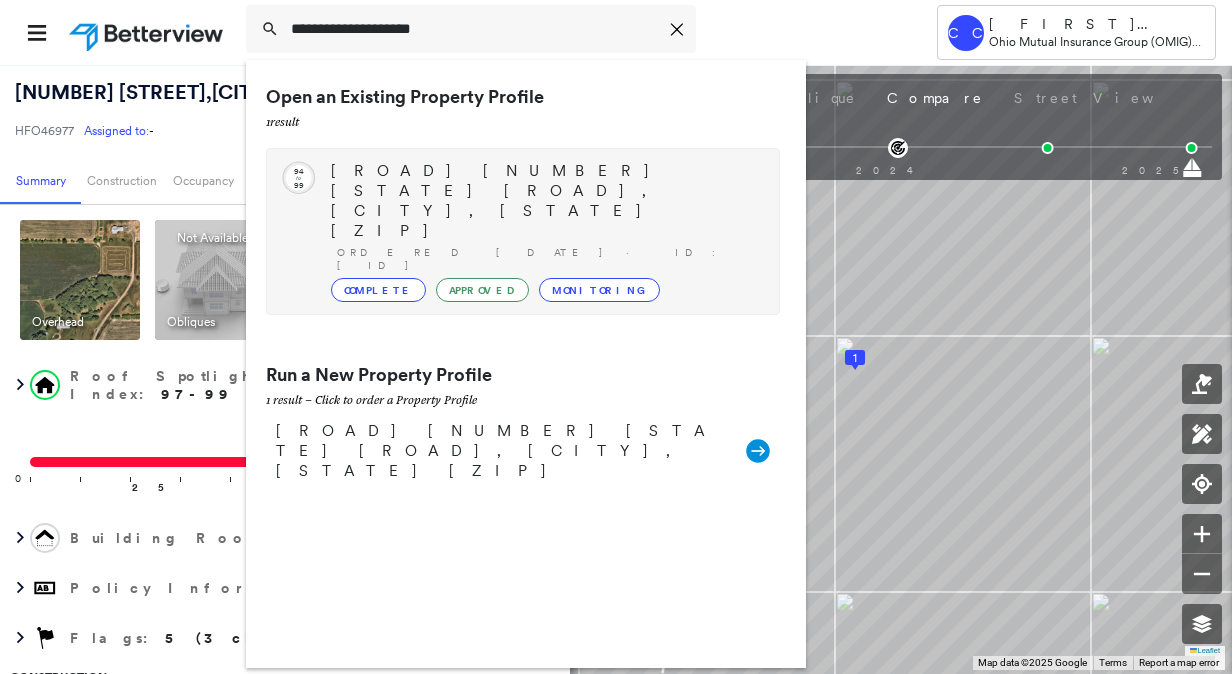 click on "Ordered 04/03/24 · ID: HFO40674" at bounding box center [548, 259] 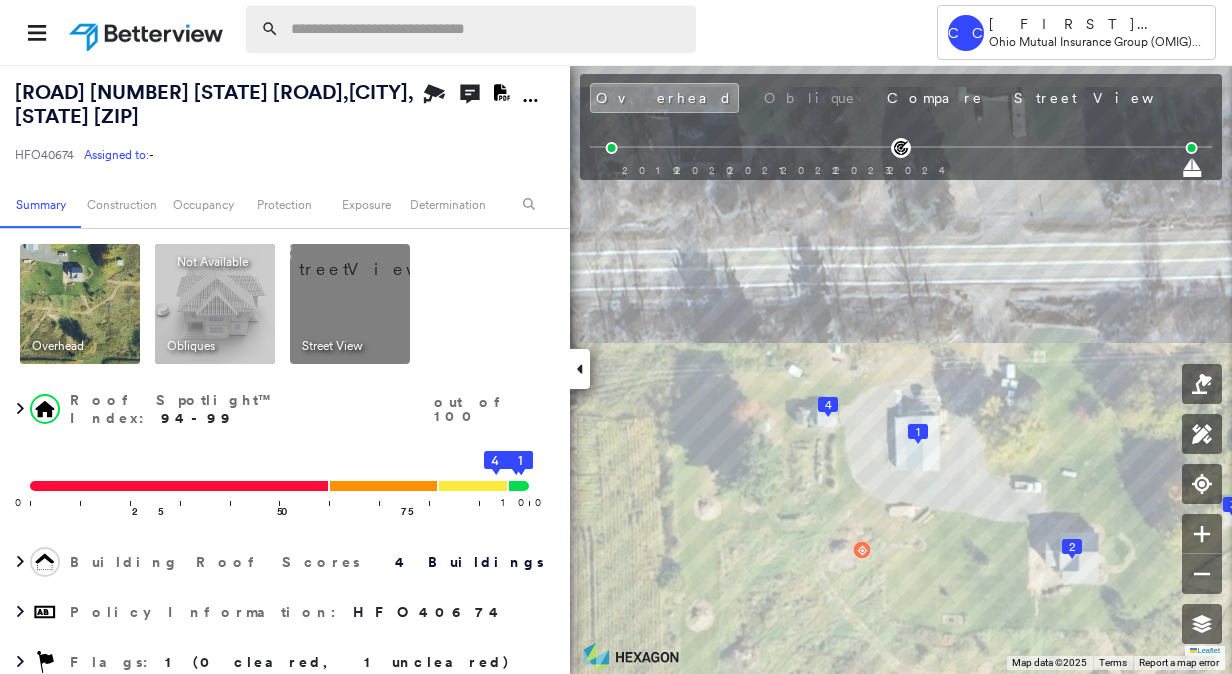 click at bounding box center [487, 29] 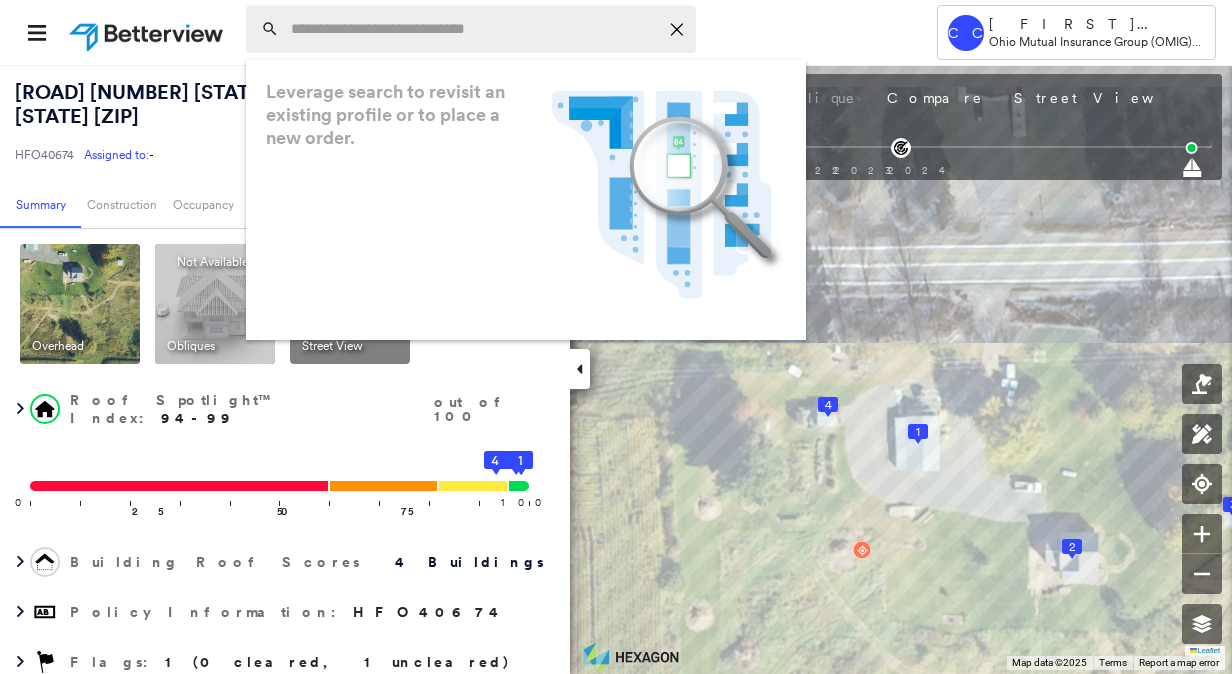 paste on "**********" 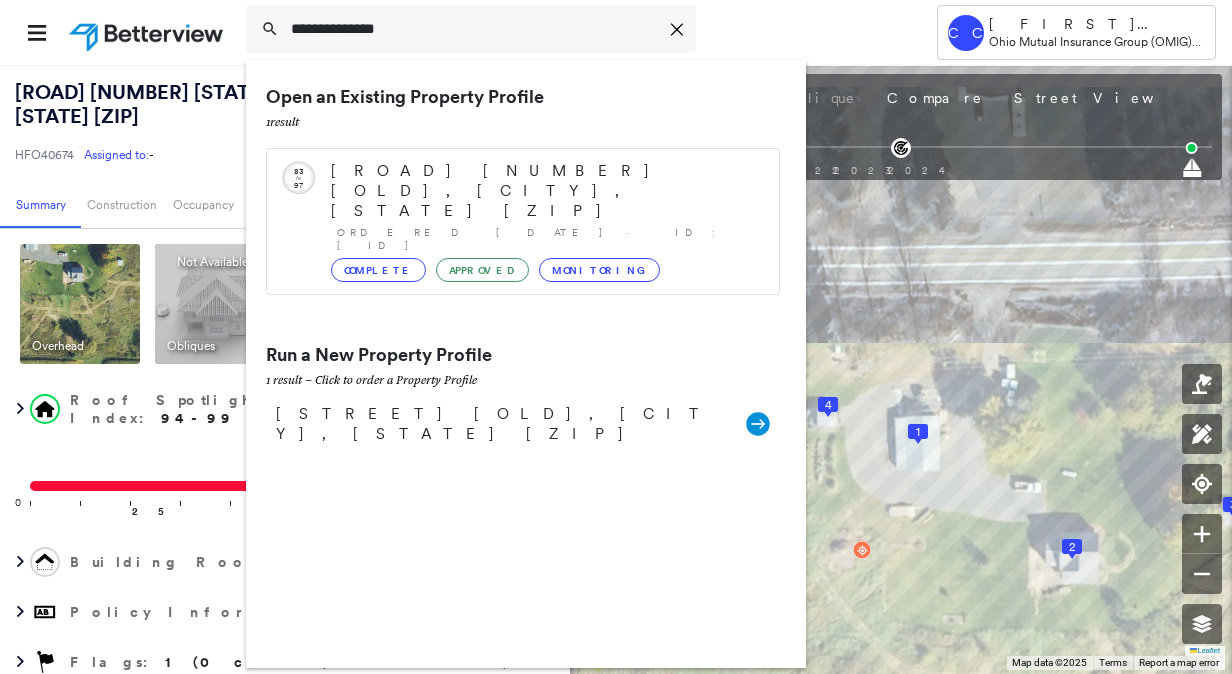 type on "**********" 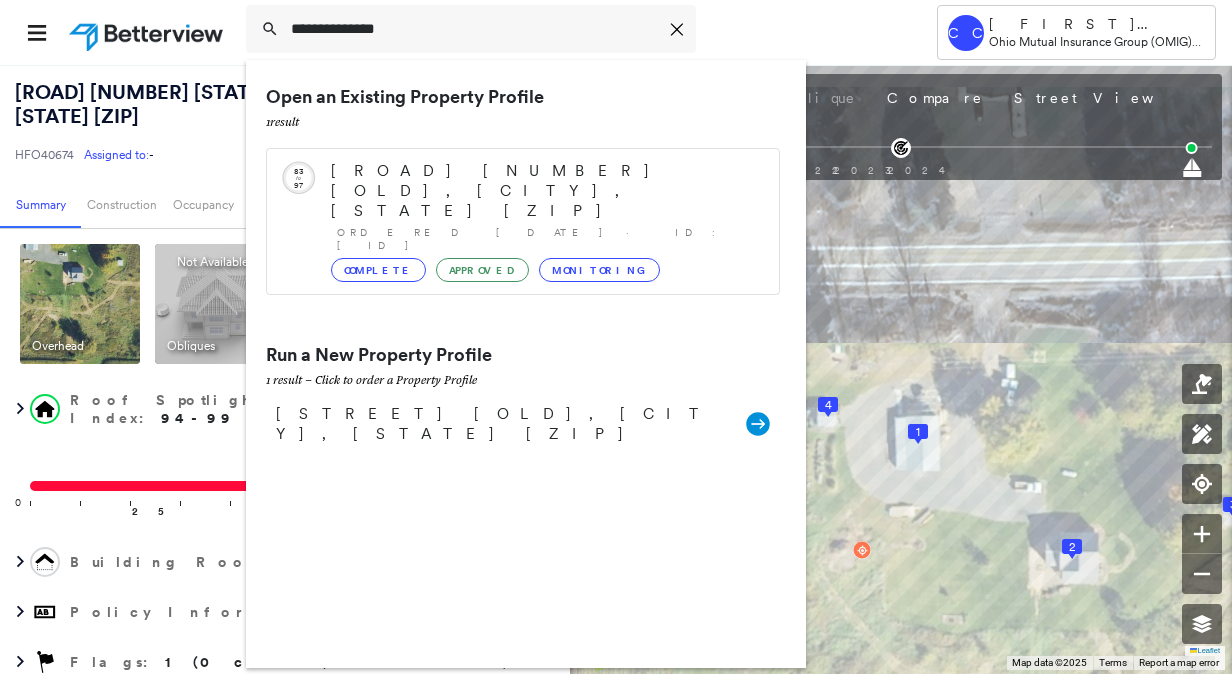 click on "Open an Existing Property Profile 1  result Circled Text Icon 83 to 97 W15430 OLD 194, SHELDON, WI 54766 Ordered 04/03/24 · ID: HFO47291 Complete Approved Monitoring" at bounding box center (523, 204) 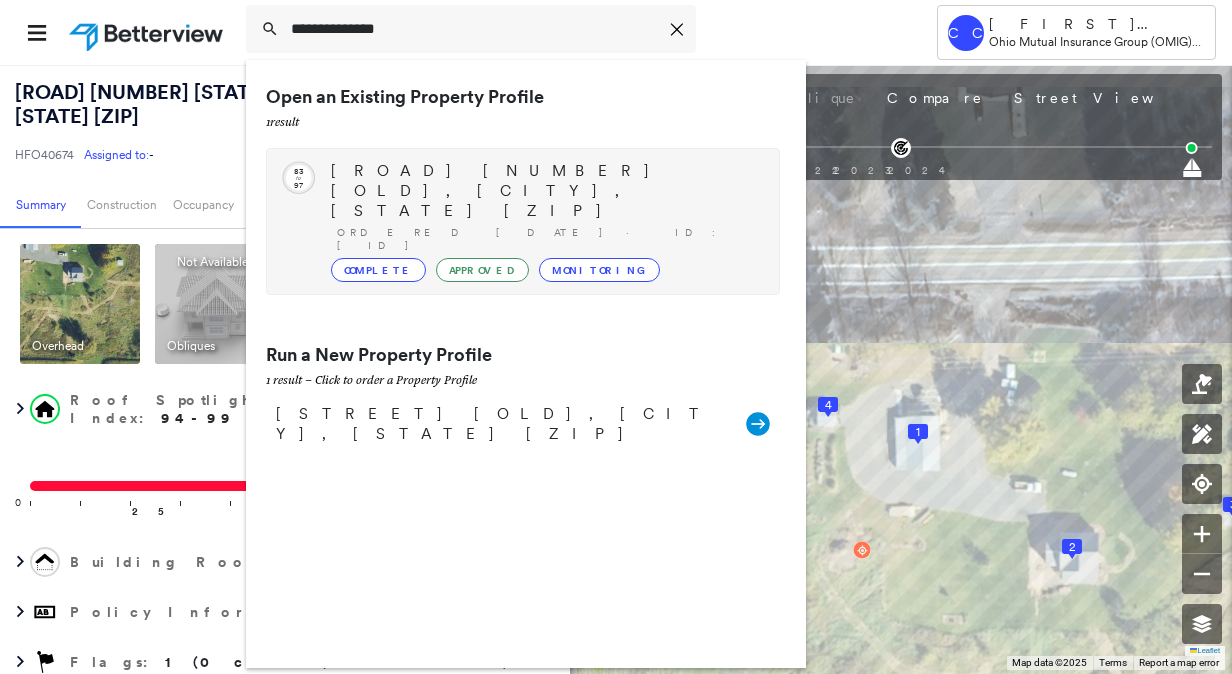 click on "W15430 OLD 194, SHELDON, WI 54766" at bounding box center (545, 191) 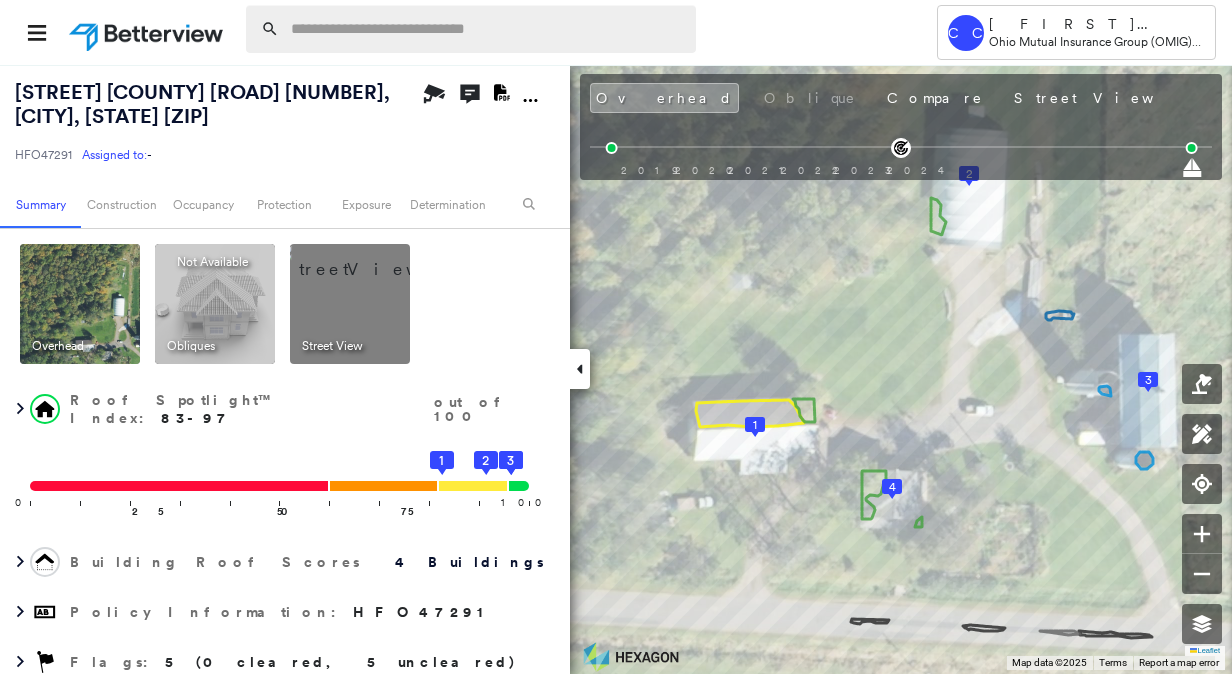 click at bounding box center (487, 29) 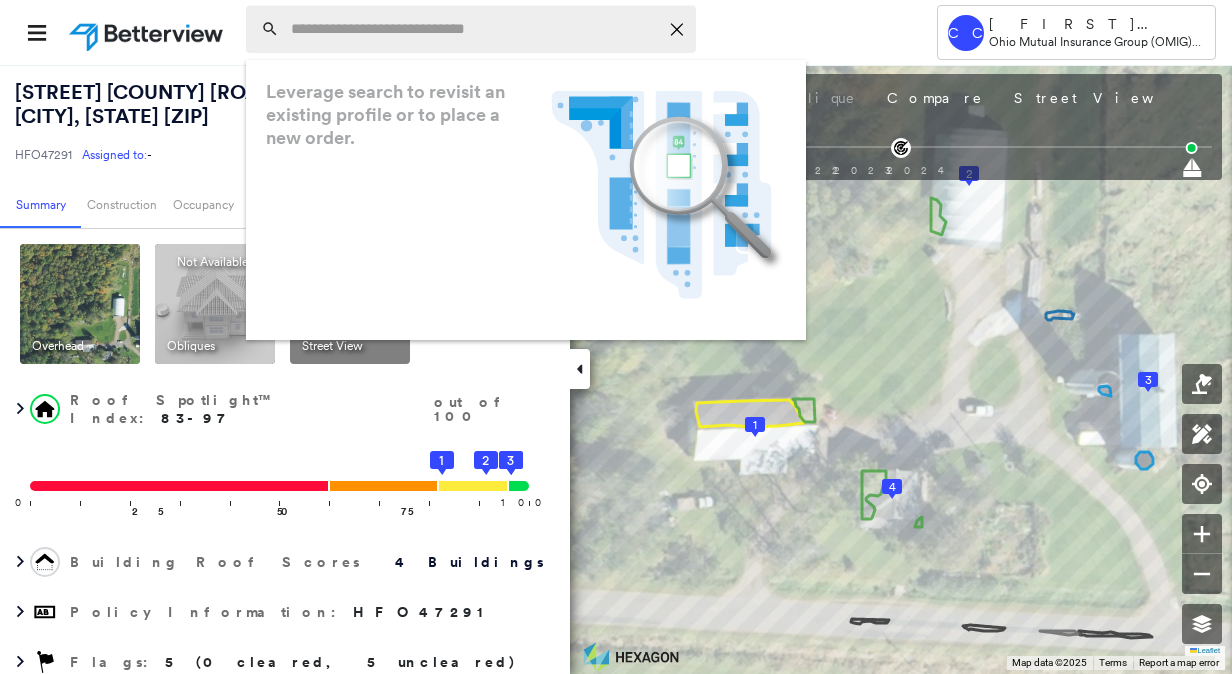 paste on "**********" 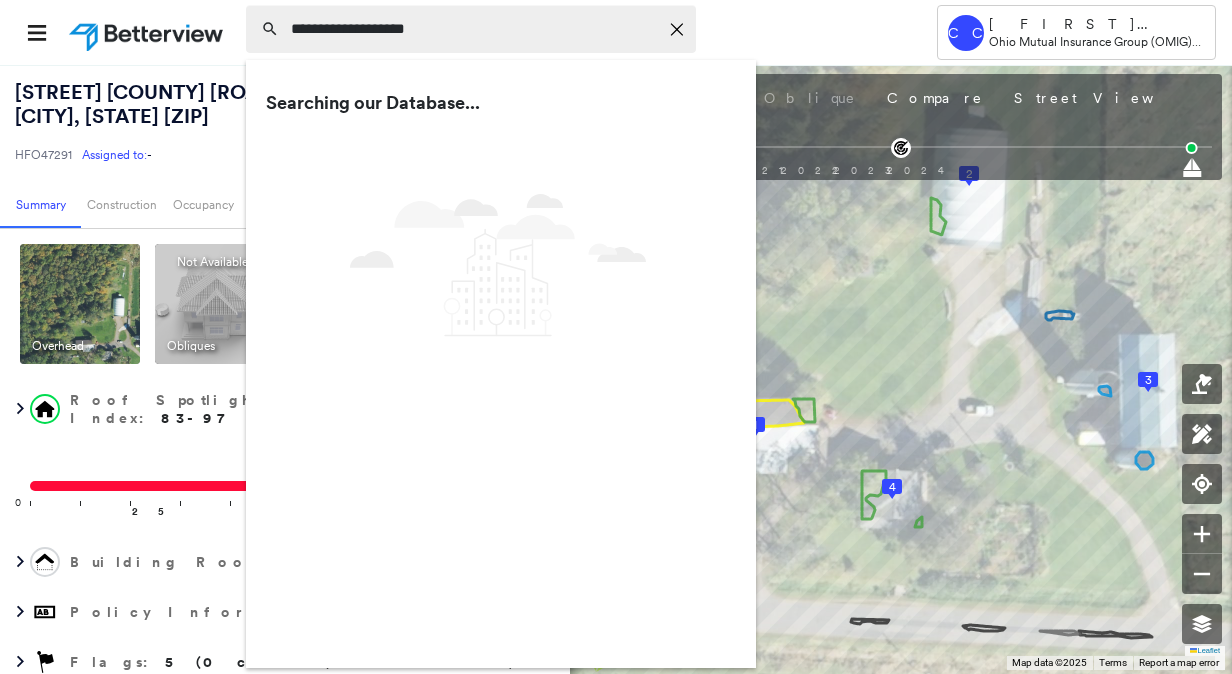 type on "**********" 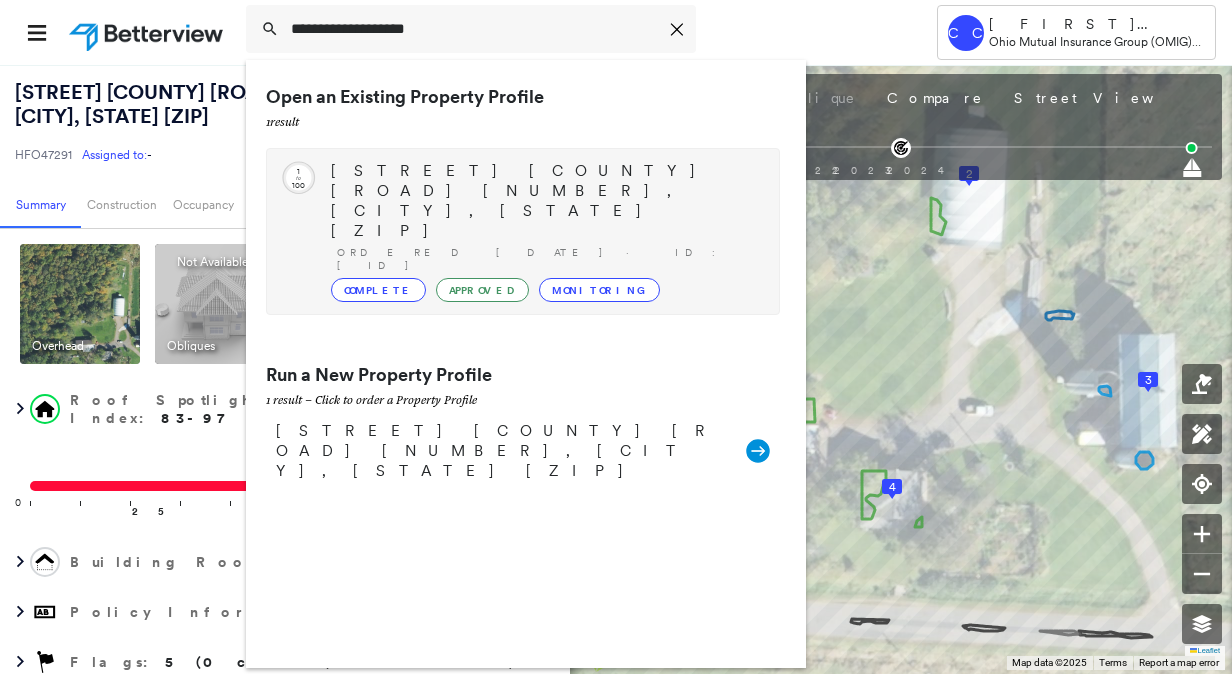 click on "Circled Text Icon 1 to 100 W3730 COUNTY ROAD R, DURAND, WI 54736 Ordered 04/03/24 · ID: HFO45648 Complete Approved Monitoring" at bounding box center [523, 231] 